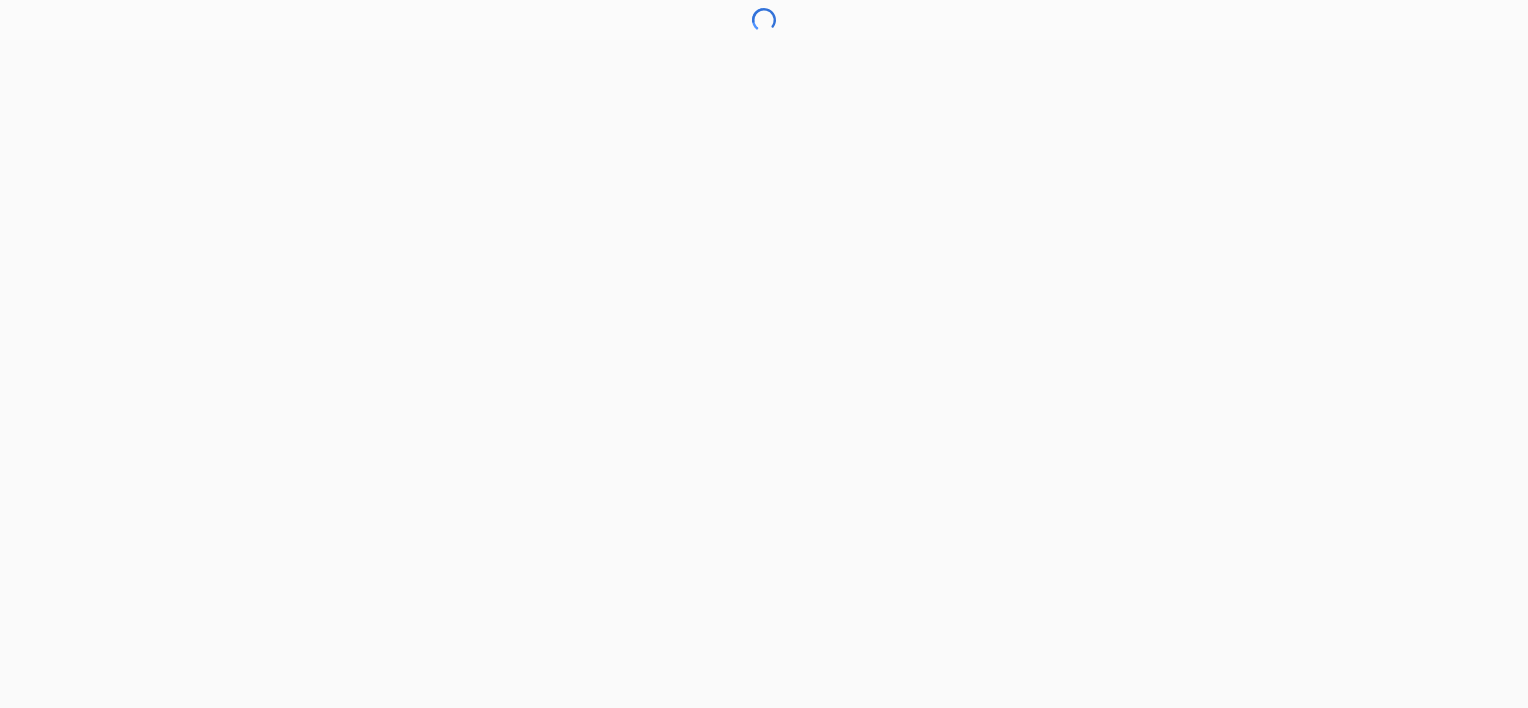 scroll, scrollTop: 0, scrollLeft: 0, axis: both 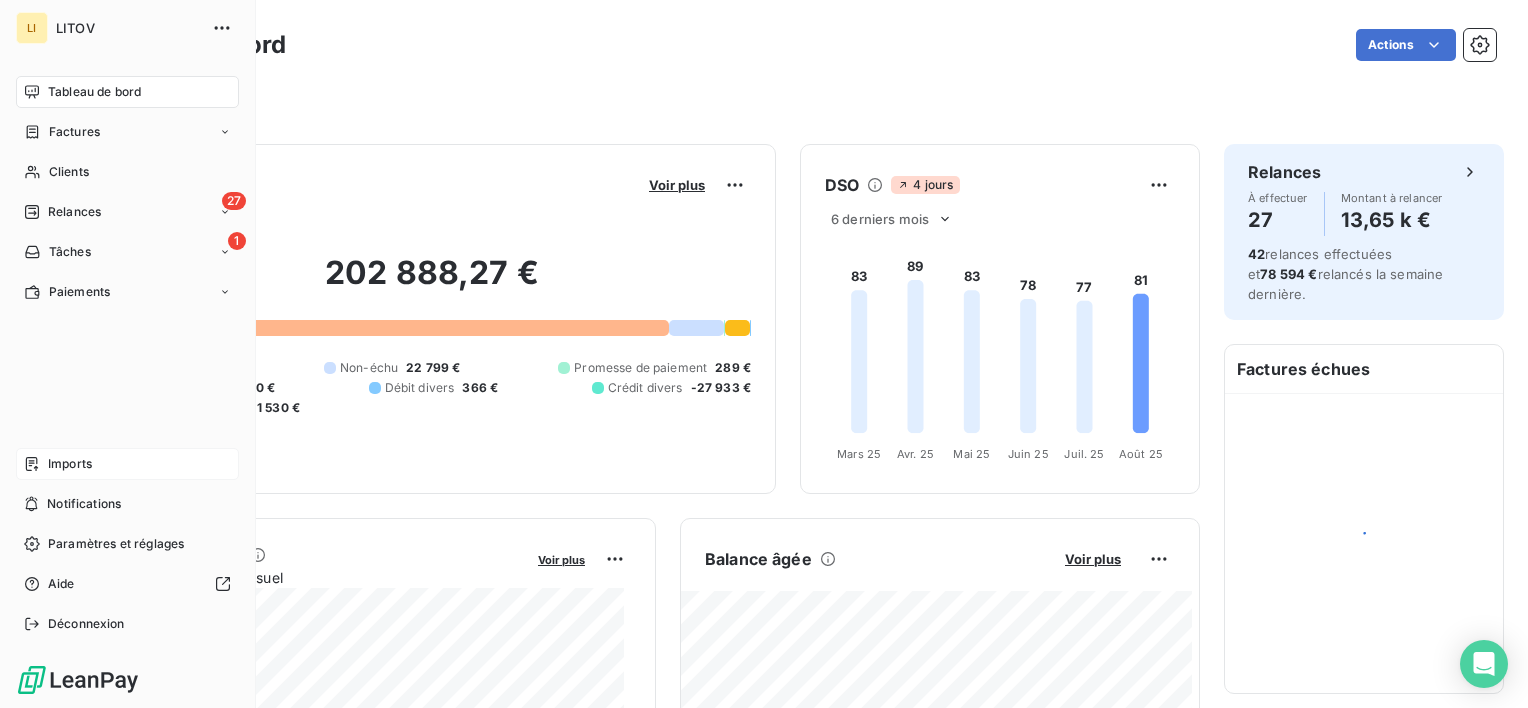 click on "Imports" at bounding box center [70, 464] 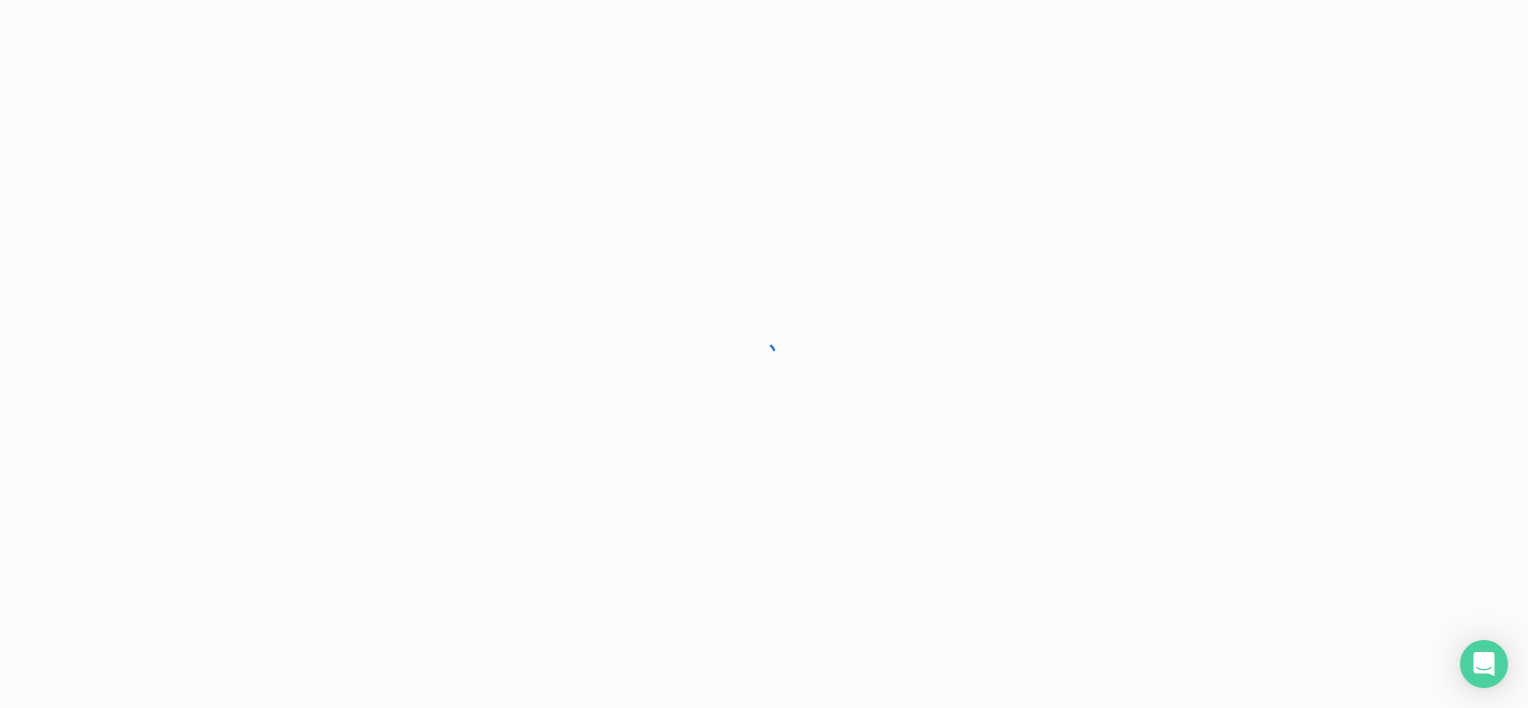 scroll, scrollTop: 0, scrollLeft: 0, axis: both 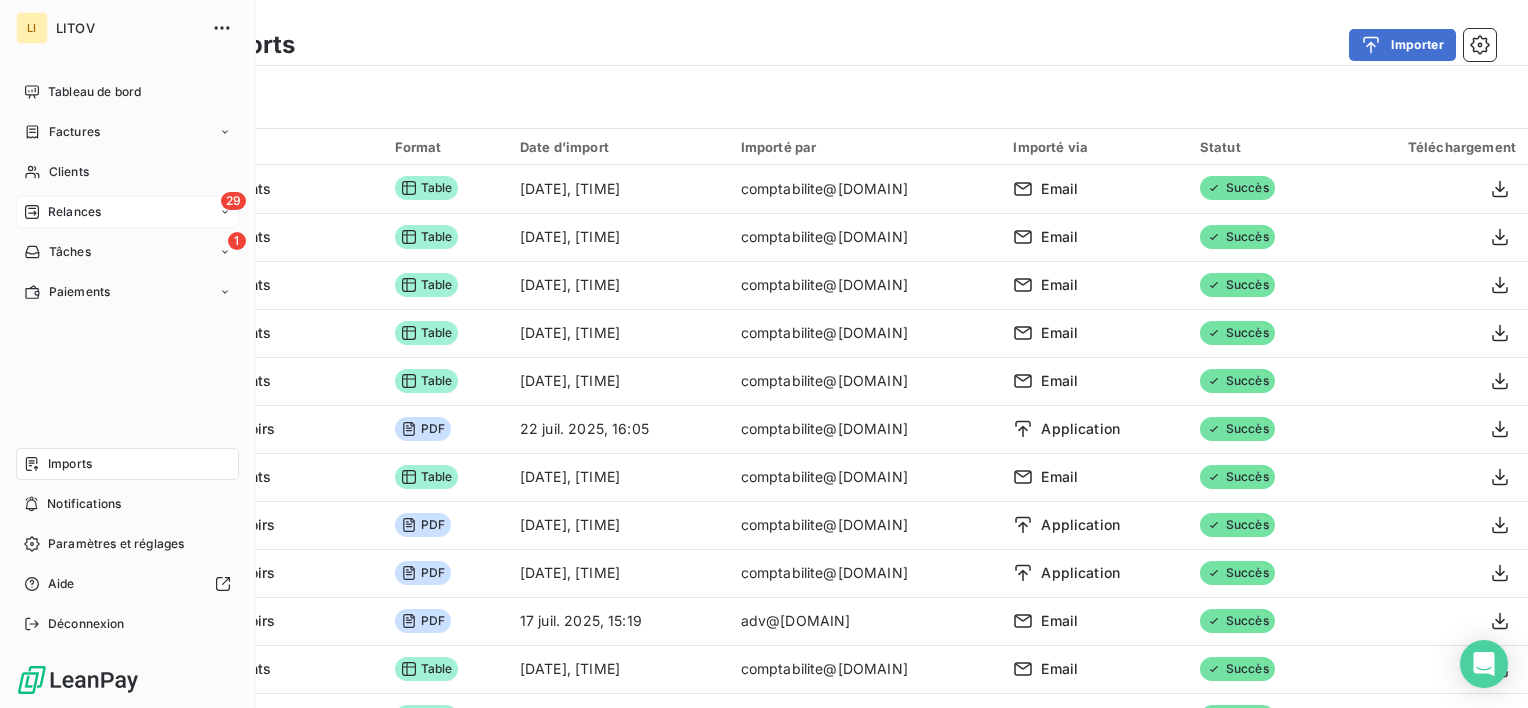 click on "Relances" at bounding box center (74, 212) 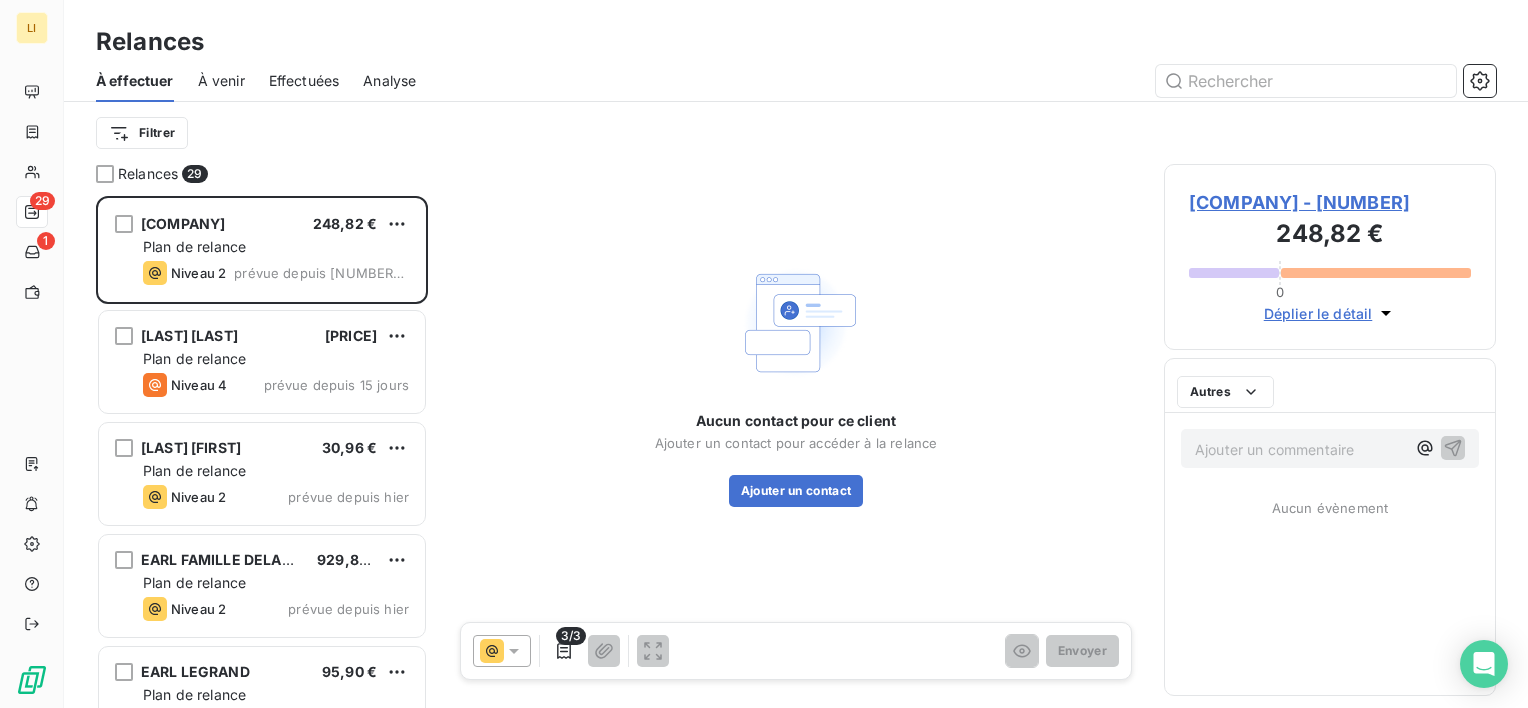 scroll, scrollTop: 16, scrollLeft: 16, axis: both 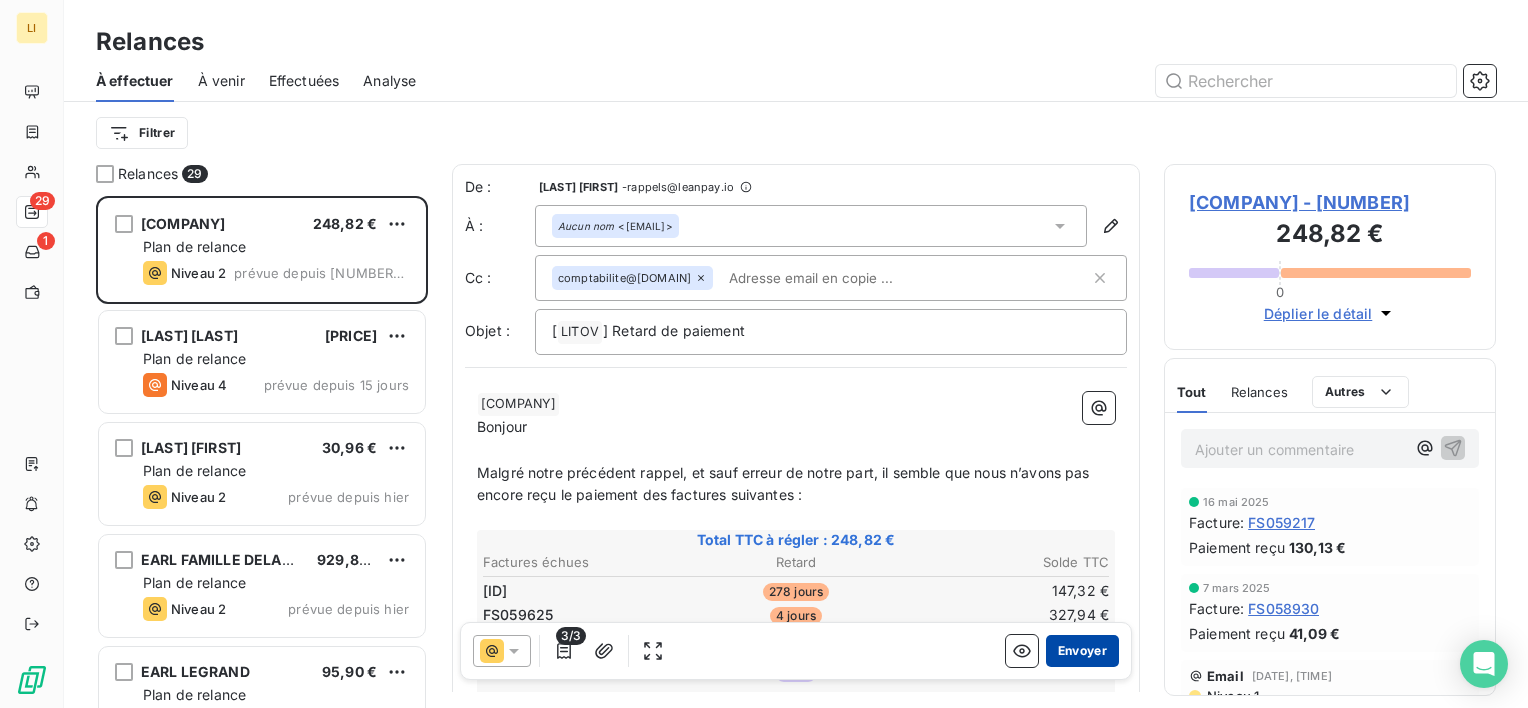 click on "Envoyer" at bounding box center [1082, 651] 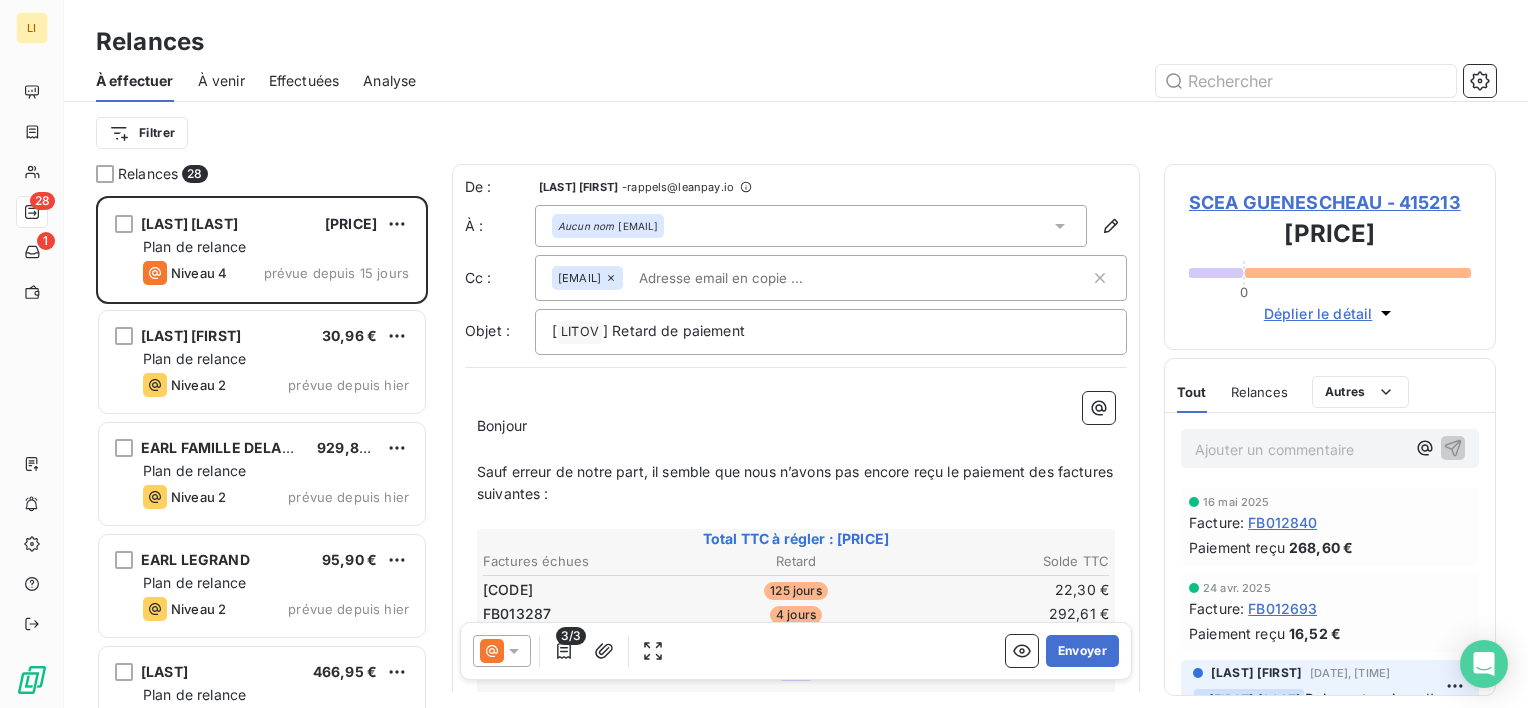 click on "Envoyer" at bounding box center [1082, 651] 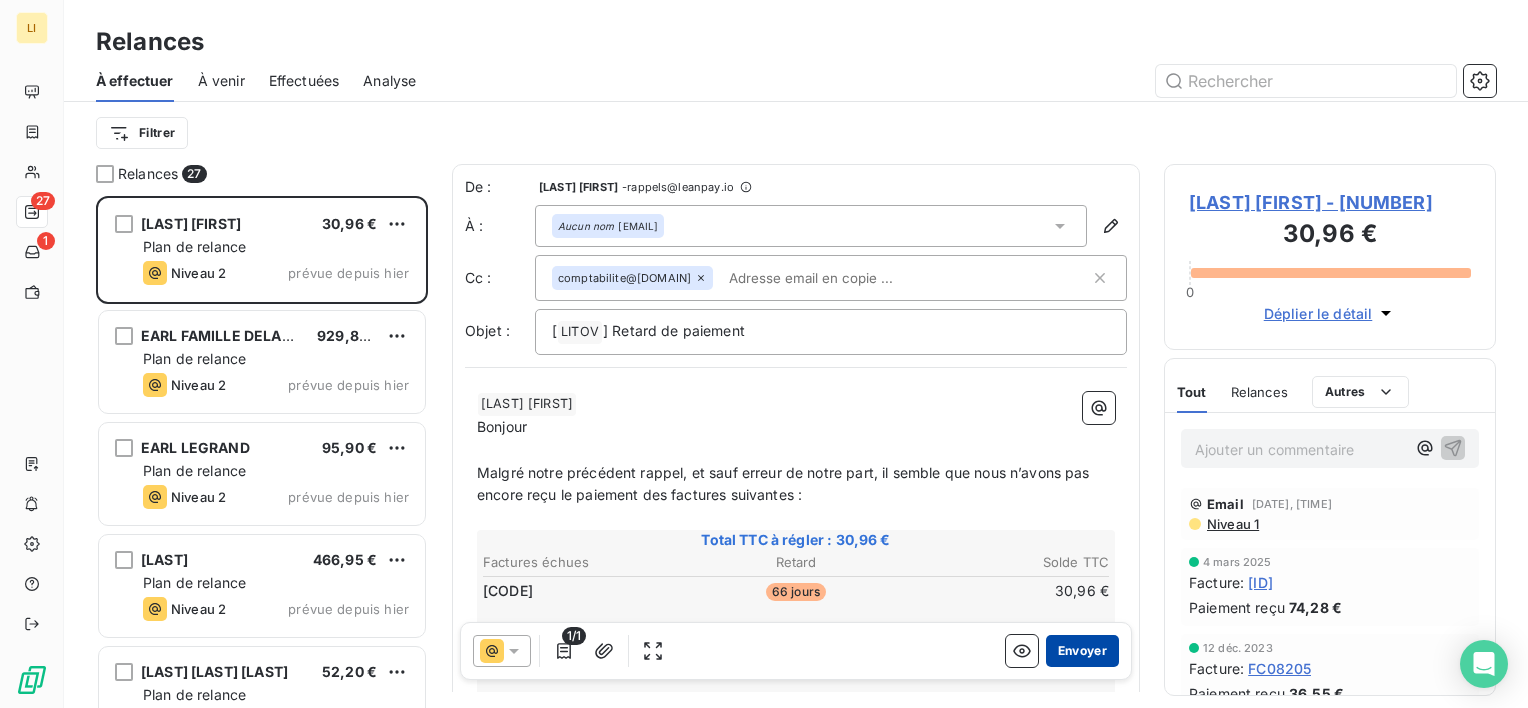 click on "Envoyer" at bounding box center (1082, 651) 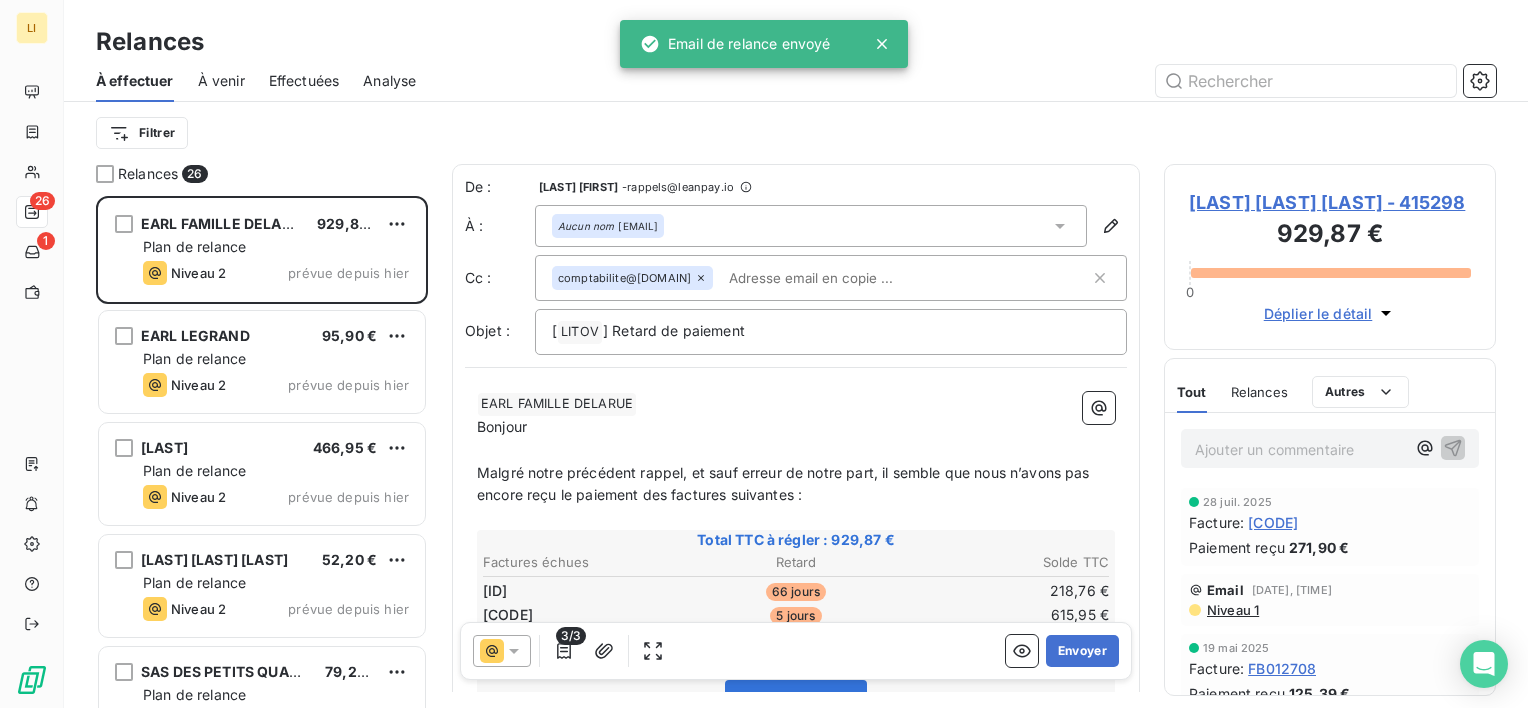 click on "Envoyer" at bounding box center (1082, 651) 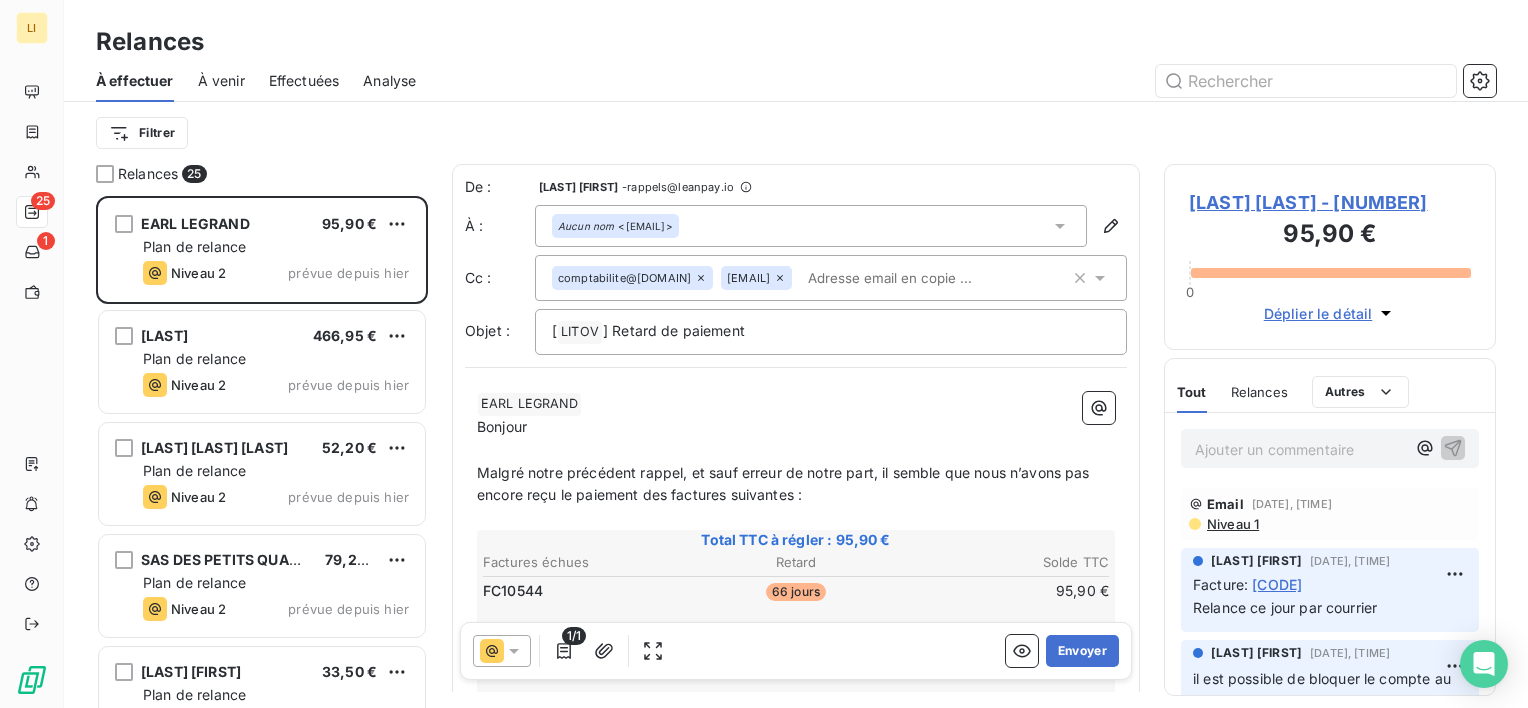 click 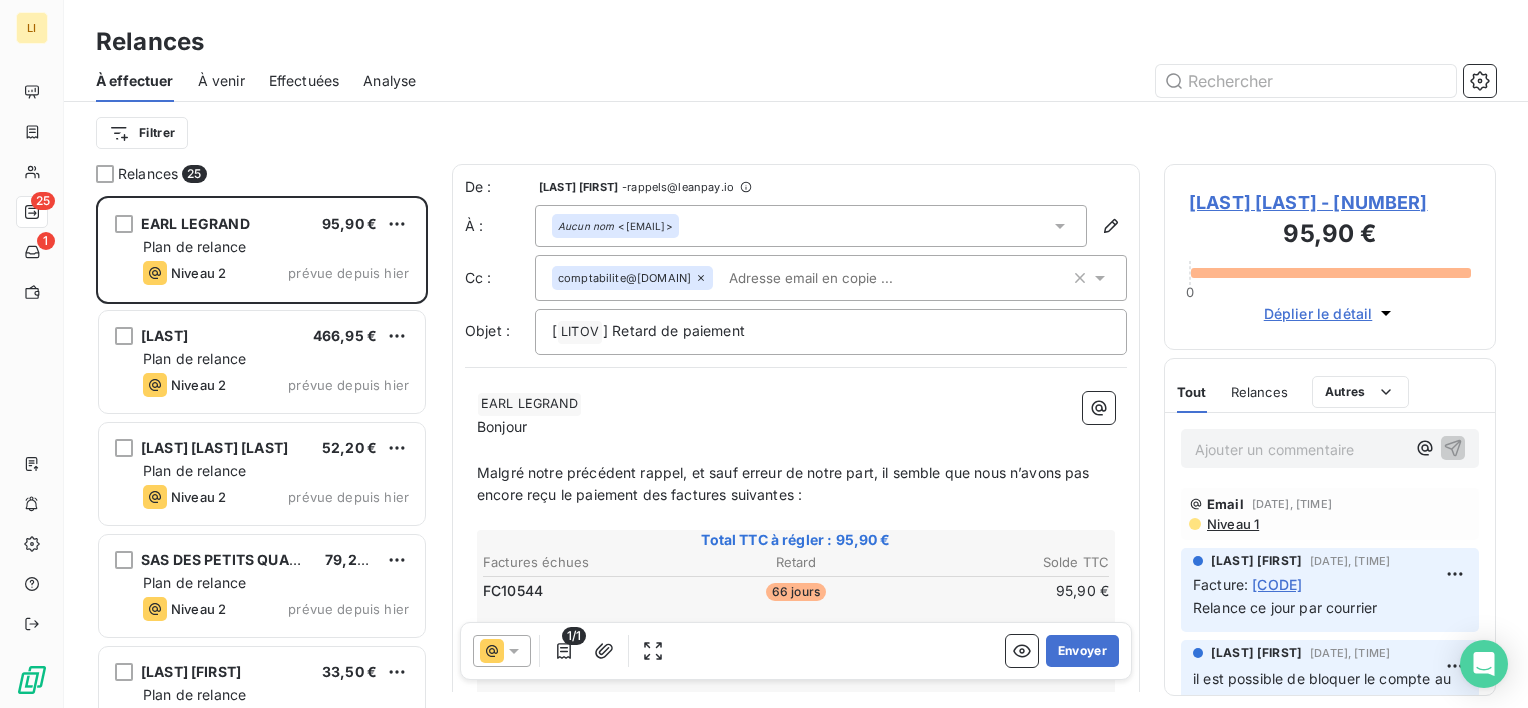click on "[COMPANY_NAME]" at bounding box center (796, 404) 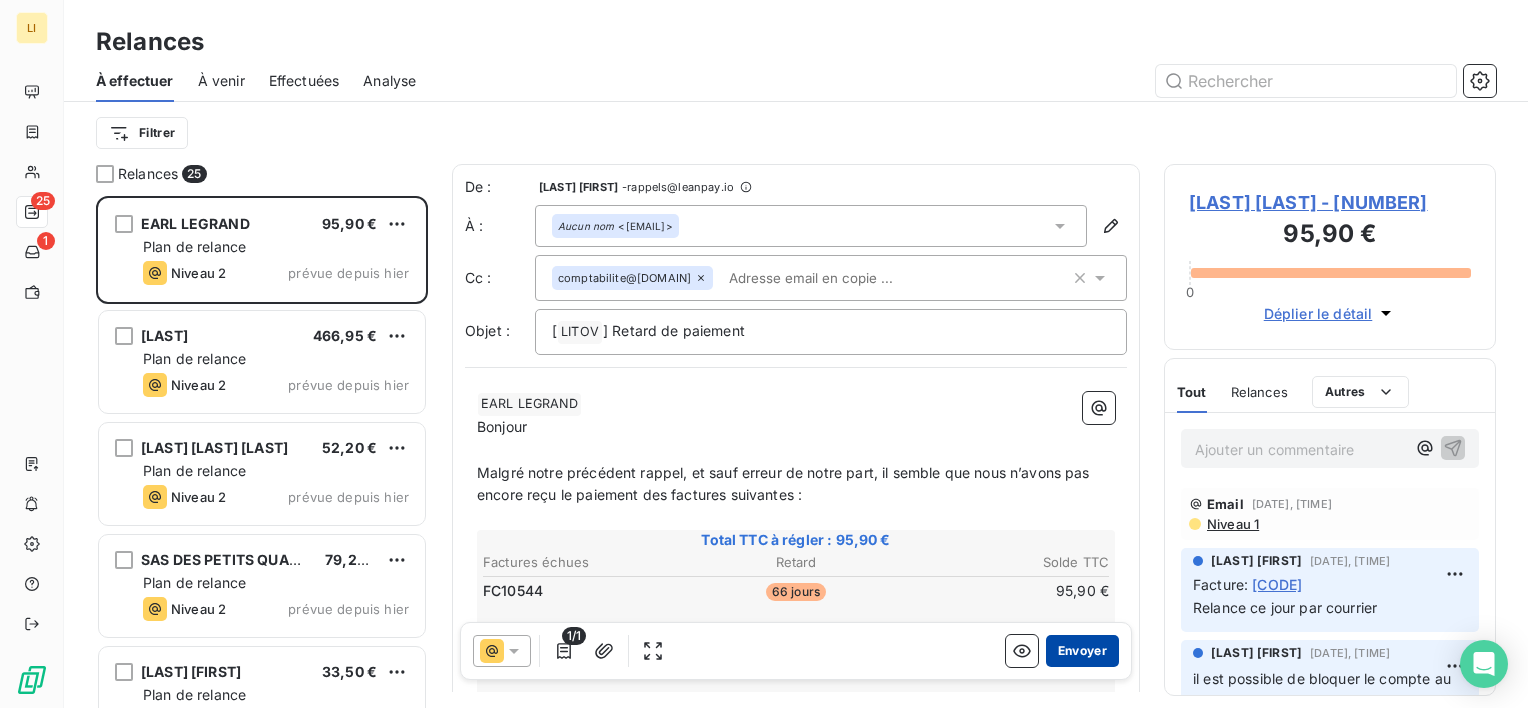click on "Envoyer" at bounding box center [1082, 651] 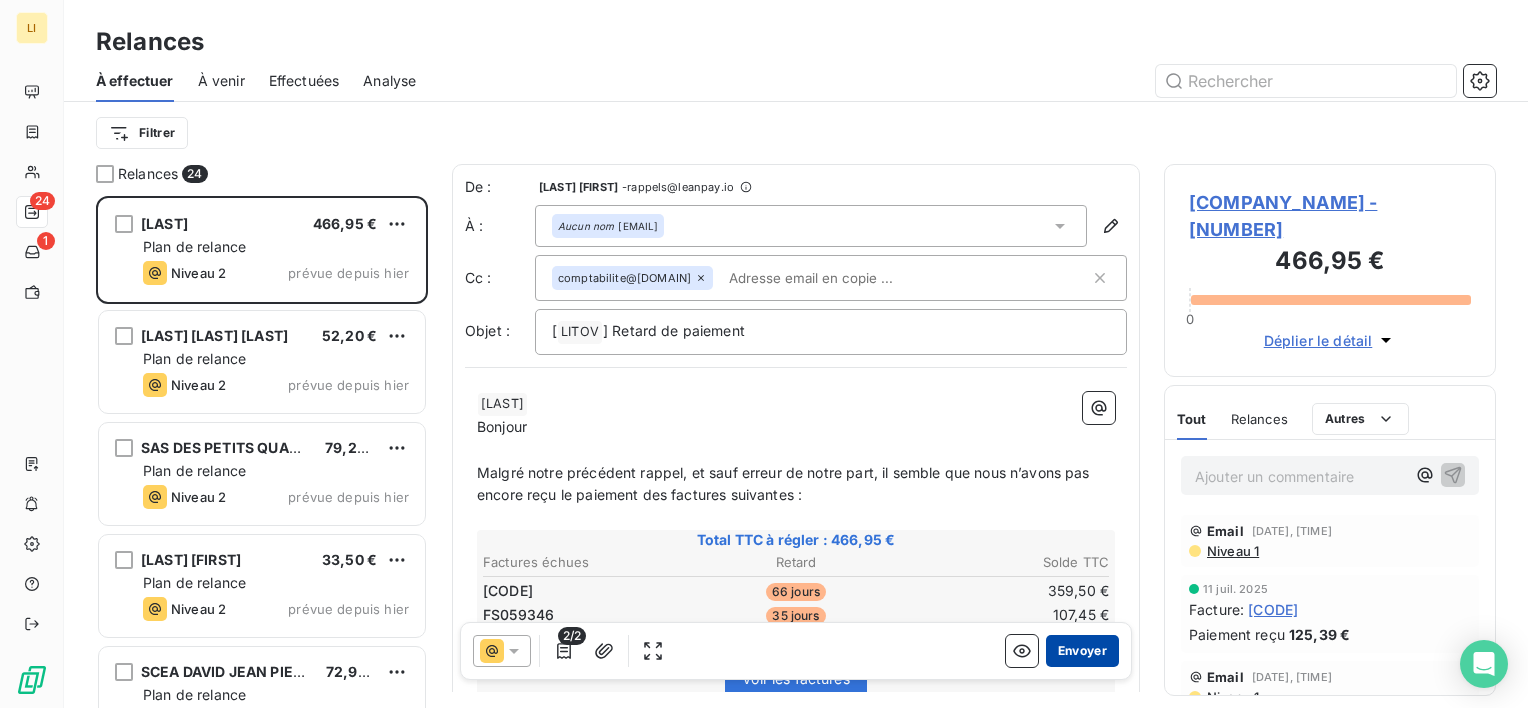 click on "Envoyer" at bounding box center (1082, 651) 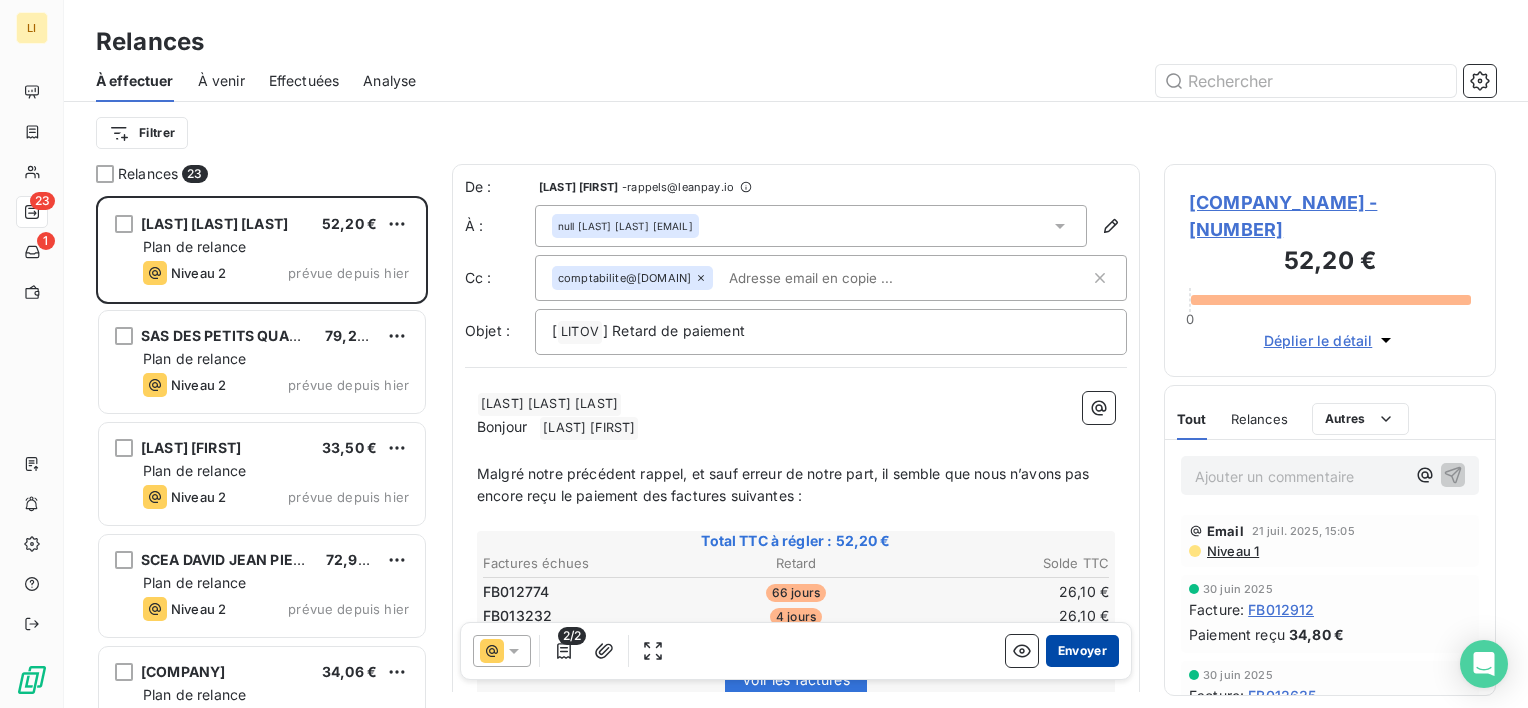 click on "Envoyer" at bounding box center [1082, 651] 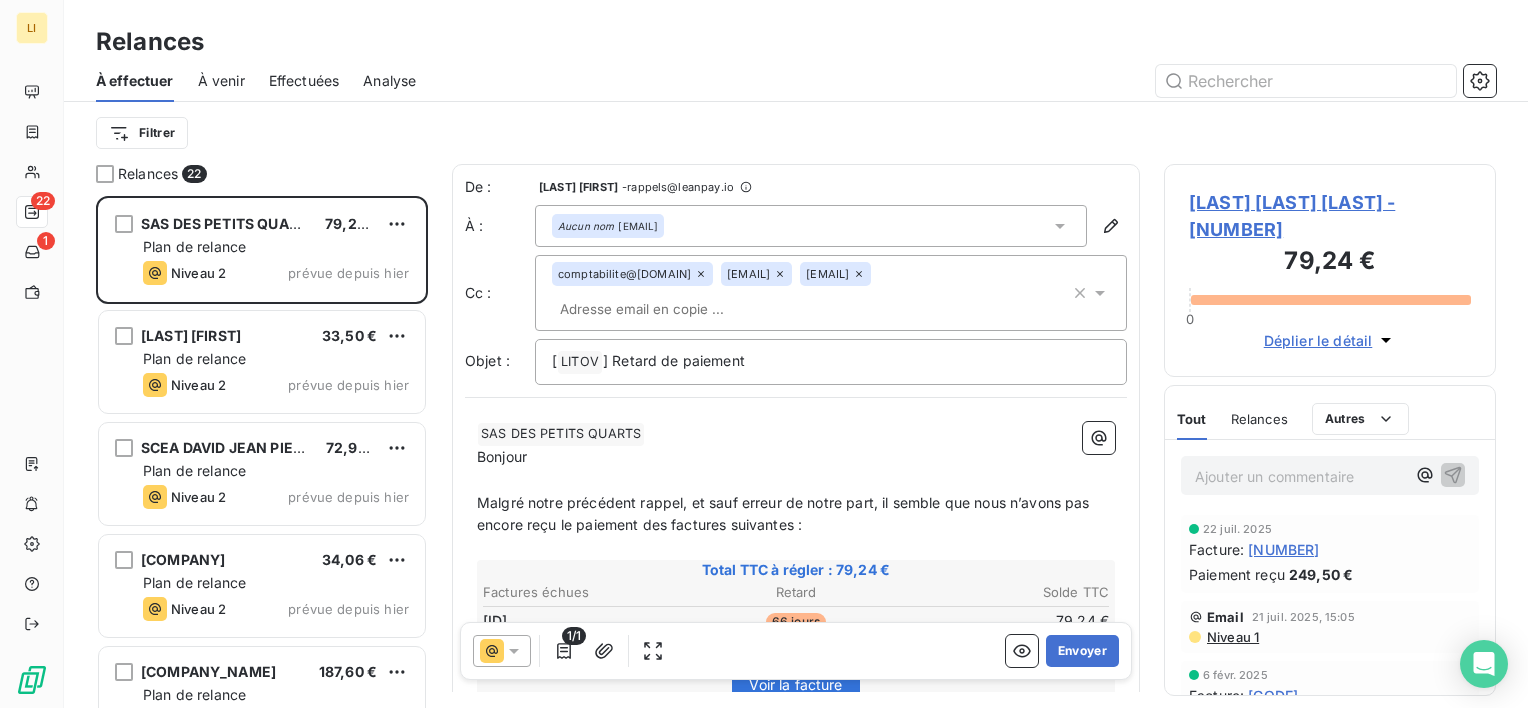 click 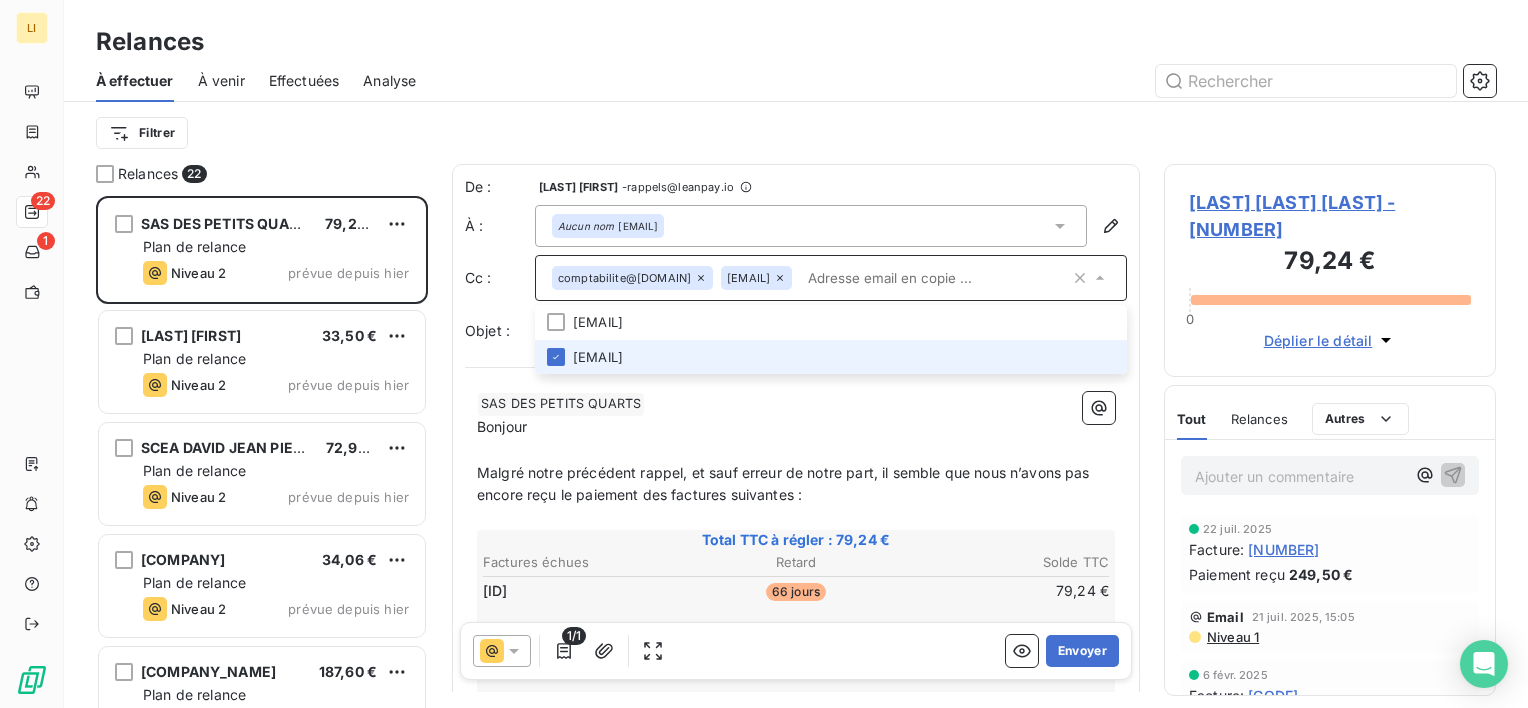 click 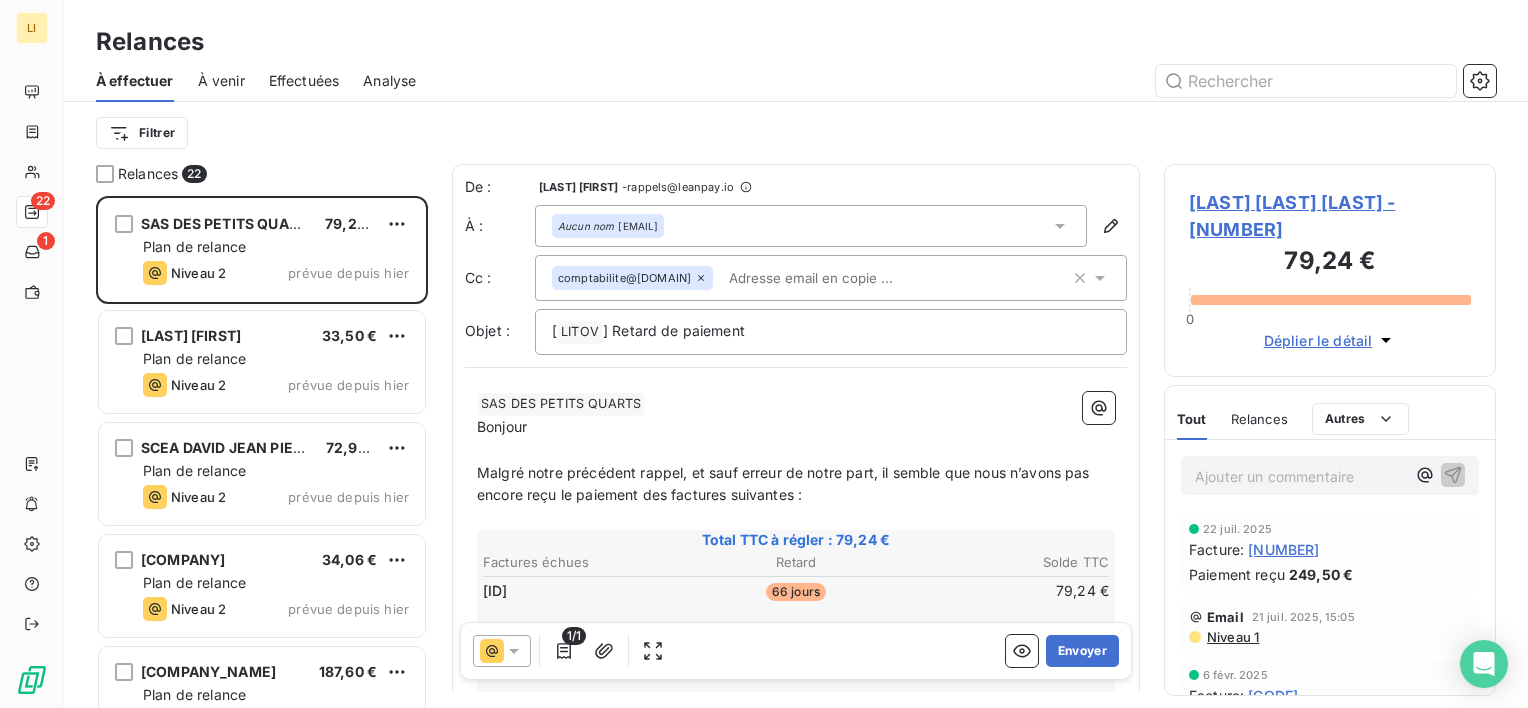 click on "Bonjour  ﻿   ﻿ ﻿" at bounding box center (796, 427) 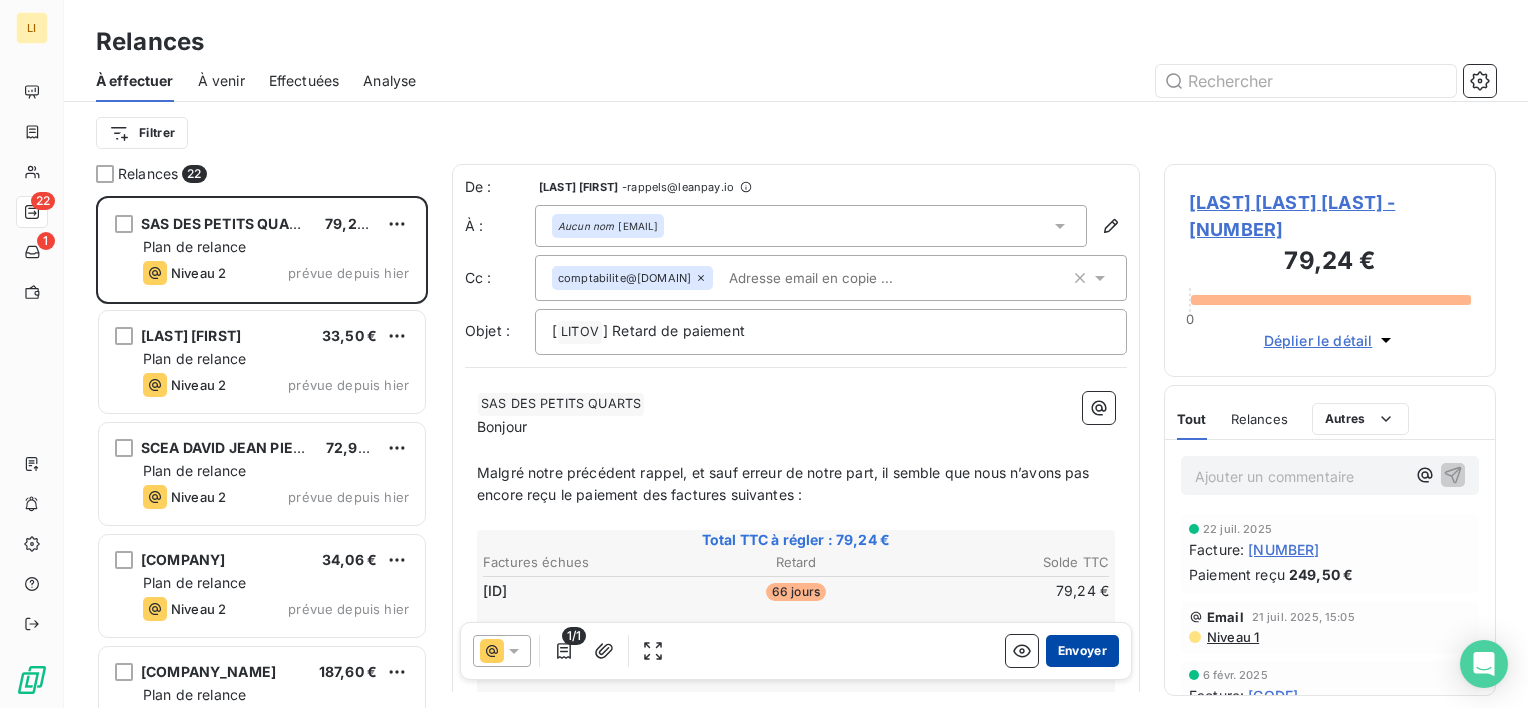click on "Envoyer" at bounding box center (1082, 651) 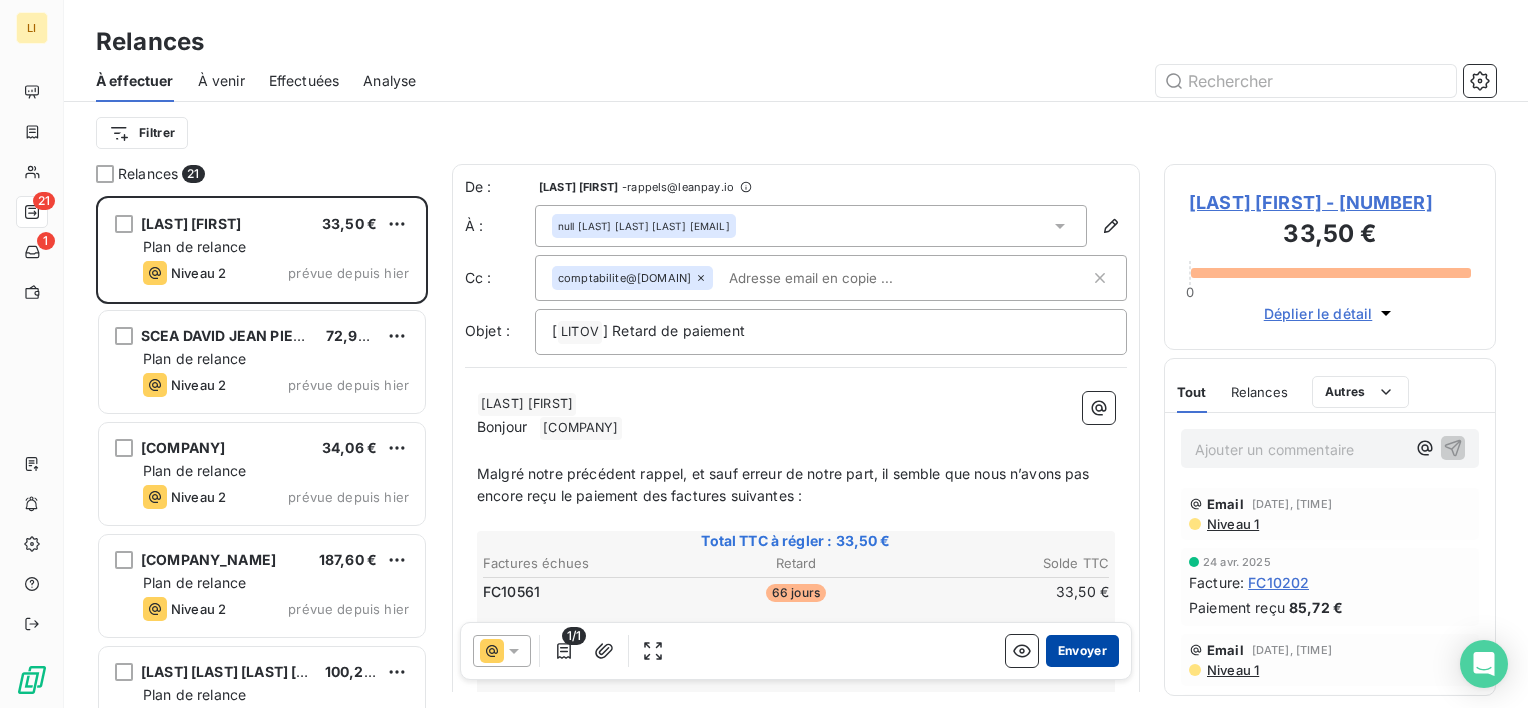 click on "Envoyer" at bounding box center [1082, 651] 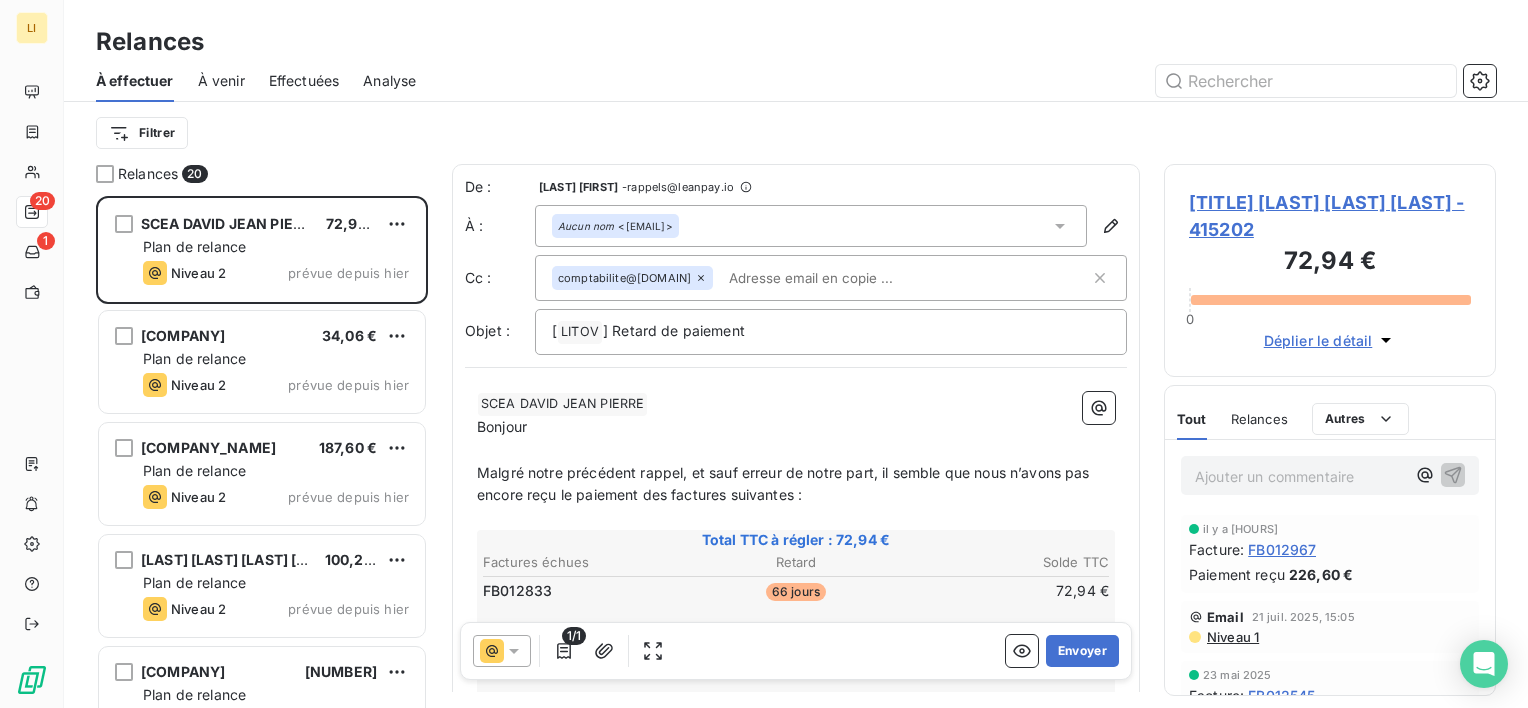 click on "Envoyer" at bounding box center (1082, 651) 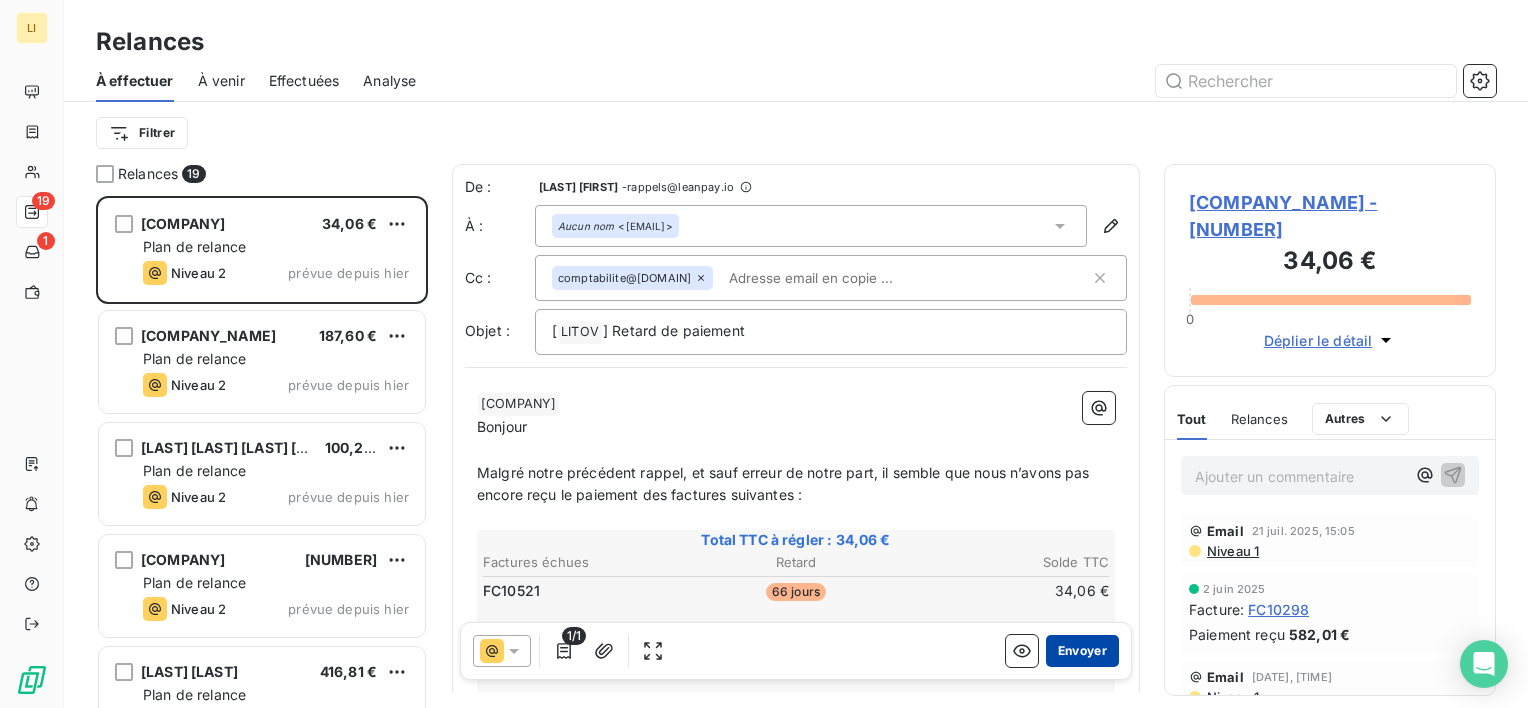 click on "Envoyer" at bounding box center (1082, 651) 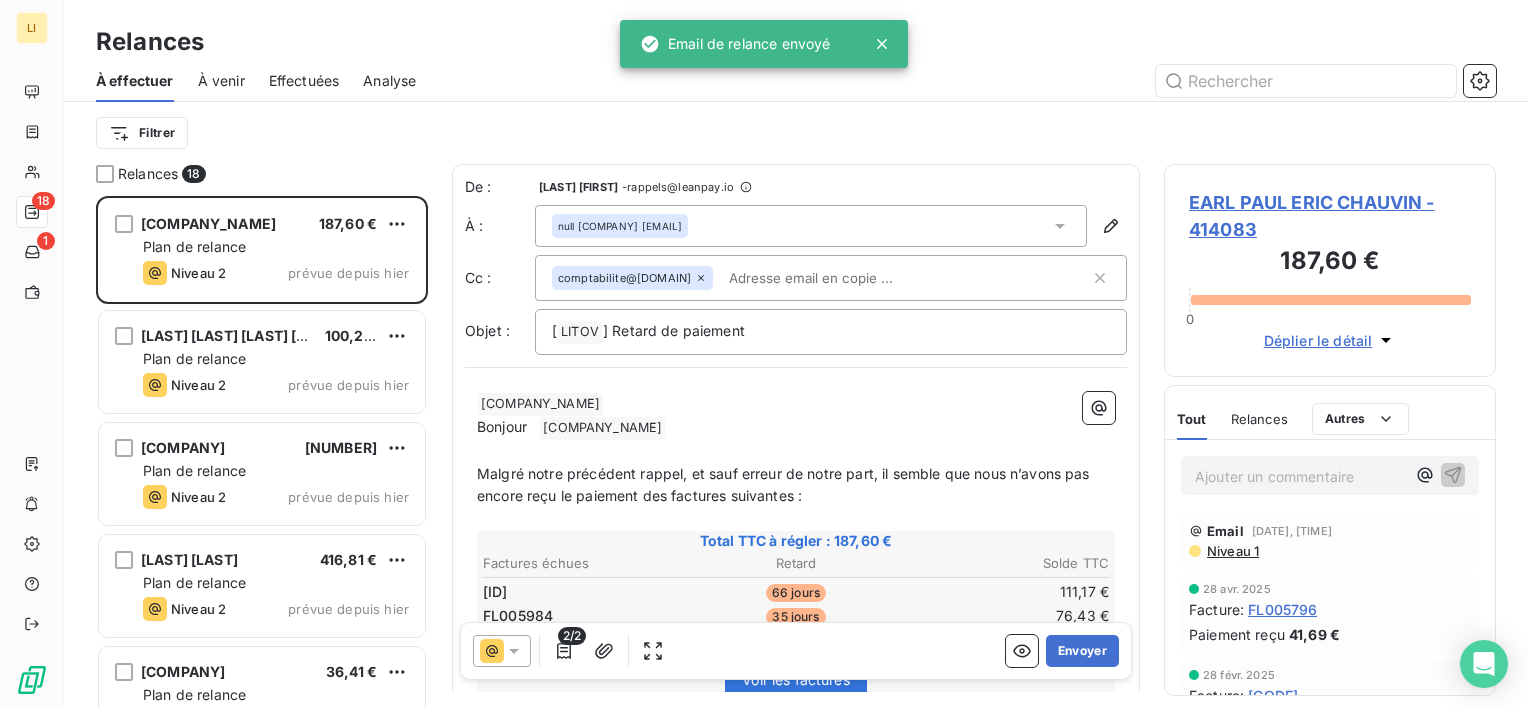 click on "Envoyer" at bounding box center (1082, 651) 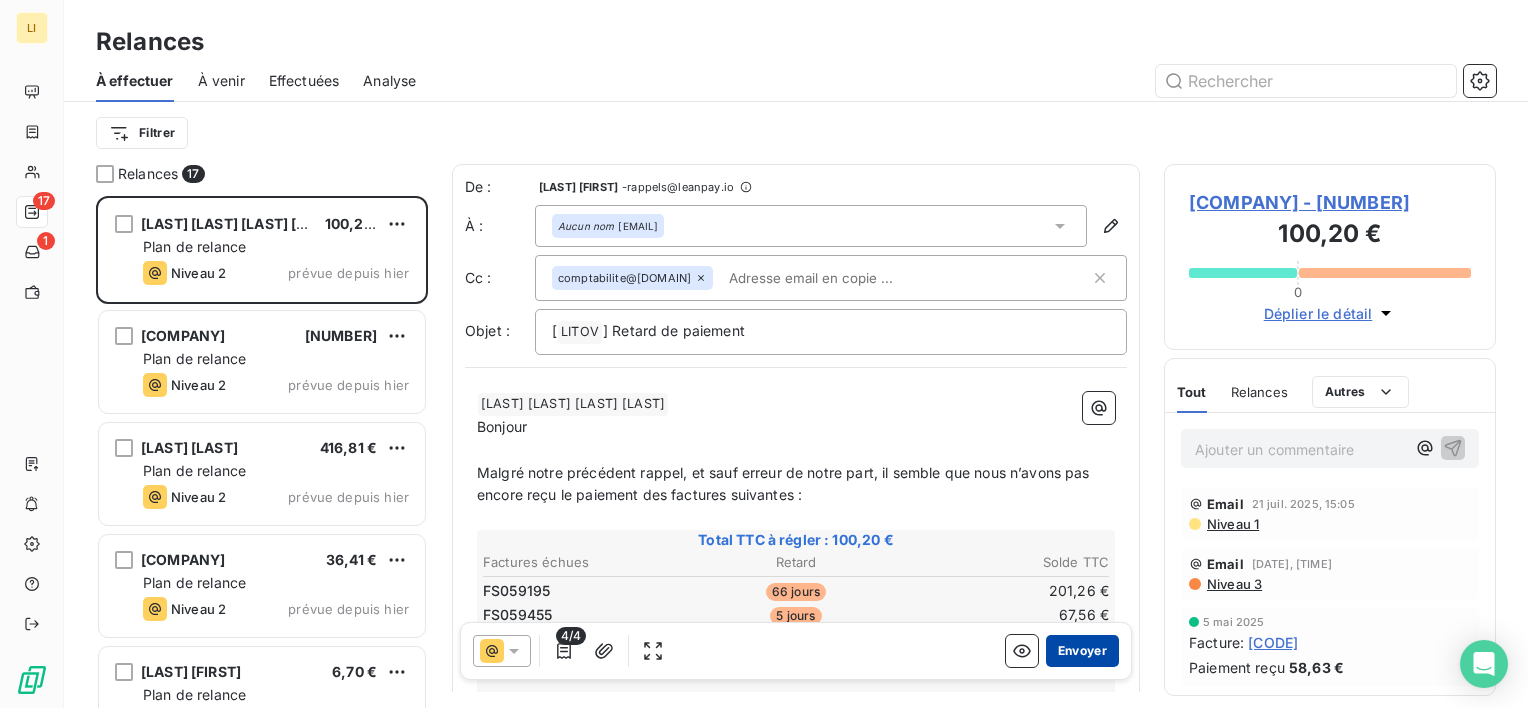 click on "Envoyer" at bounding box center (1082, 651) 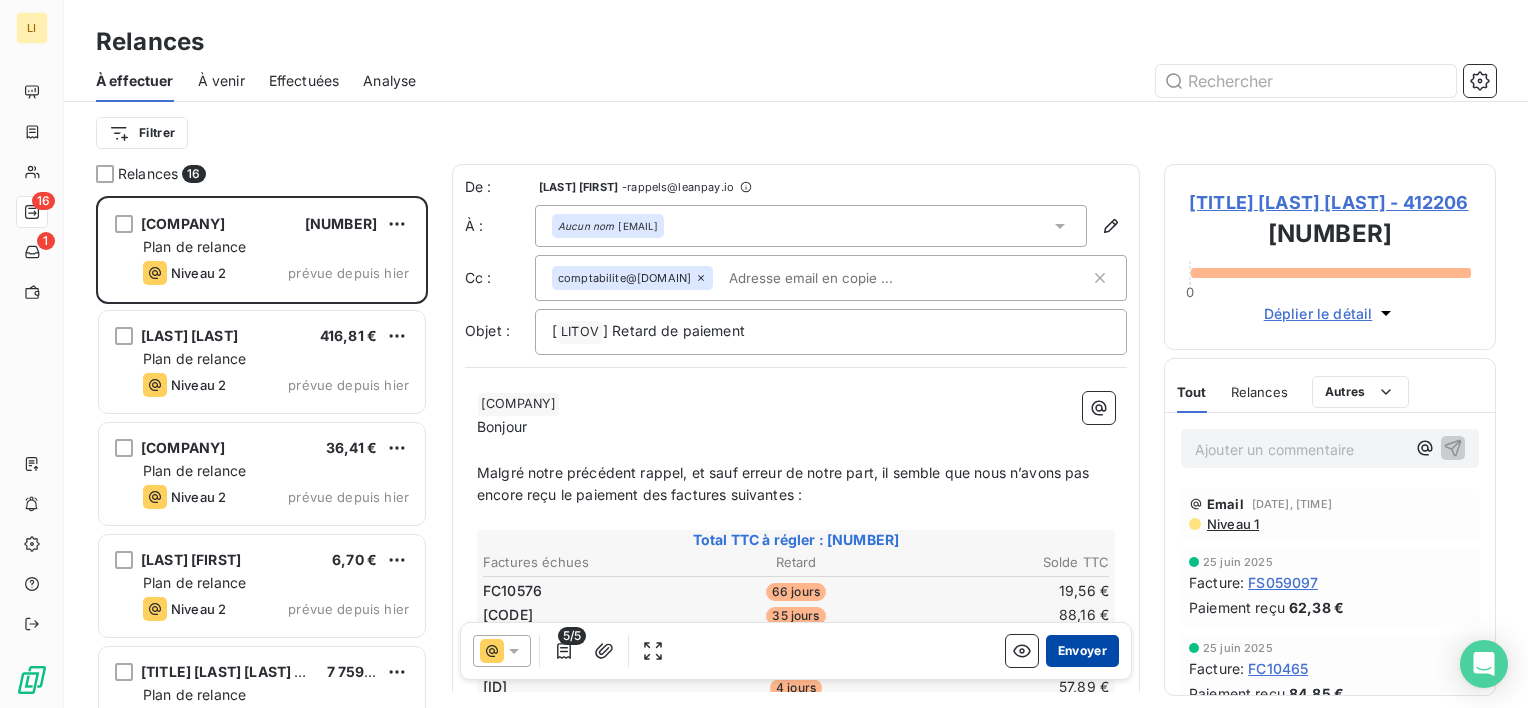 click on "Envoyer" at bounding box center (1082, 651) 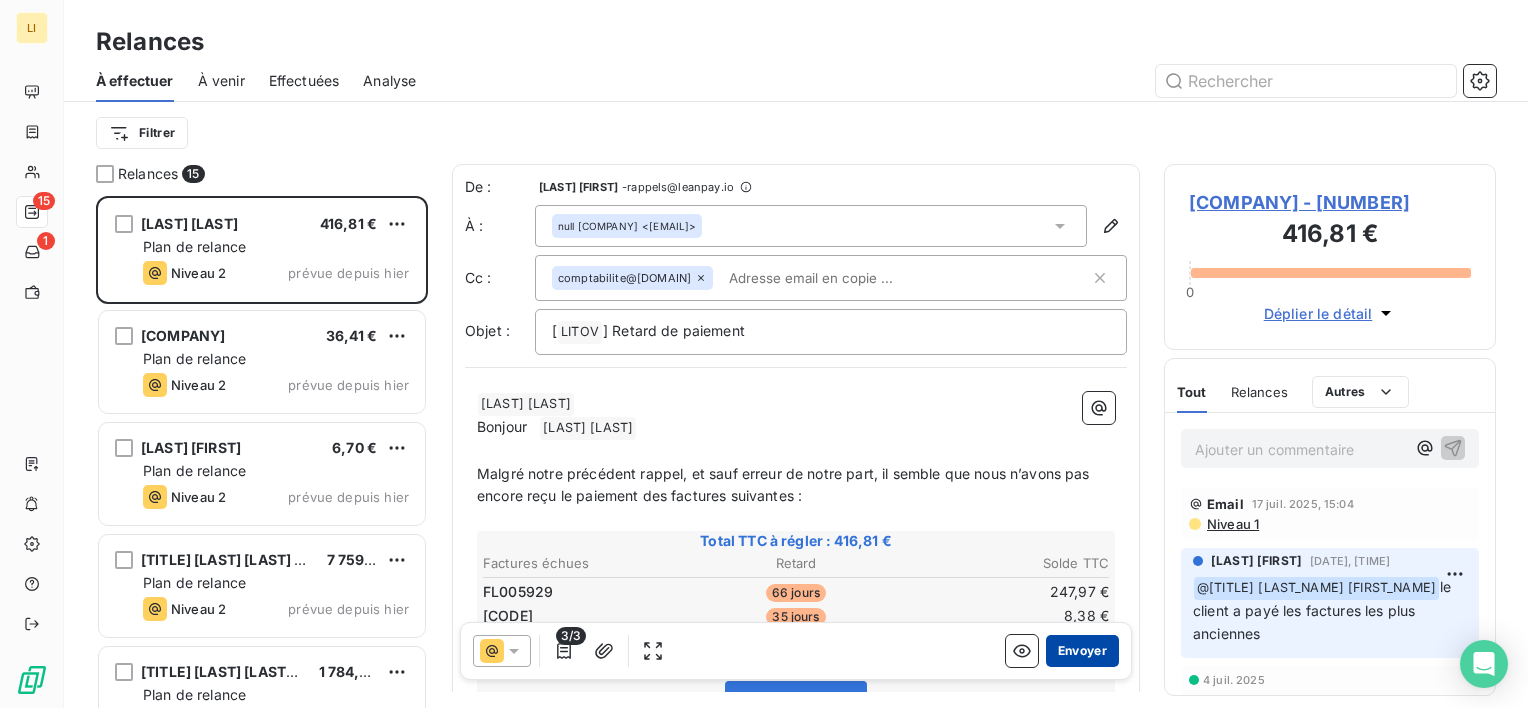 click on "Envoyer" at bounding box center (1082, 651) 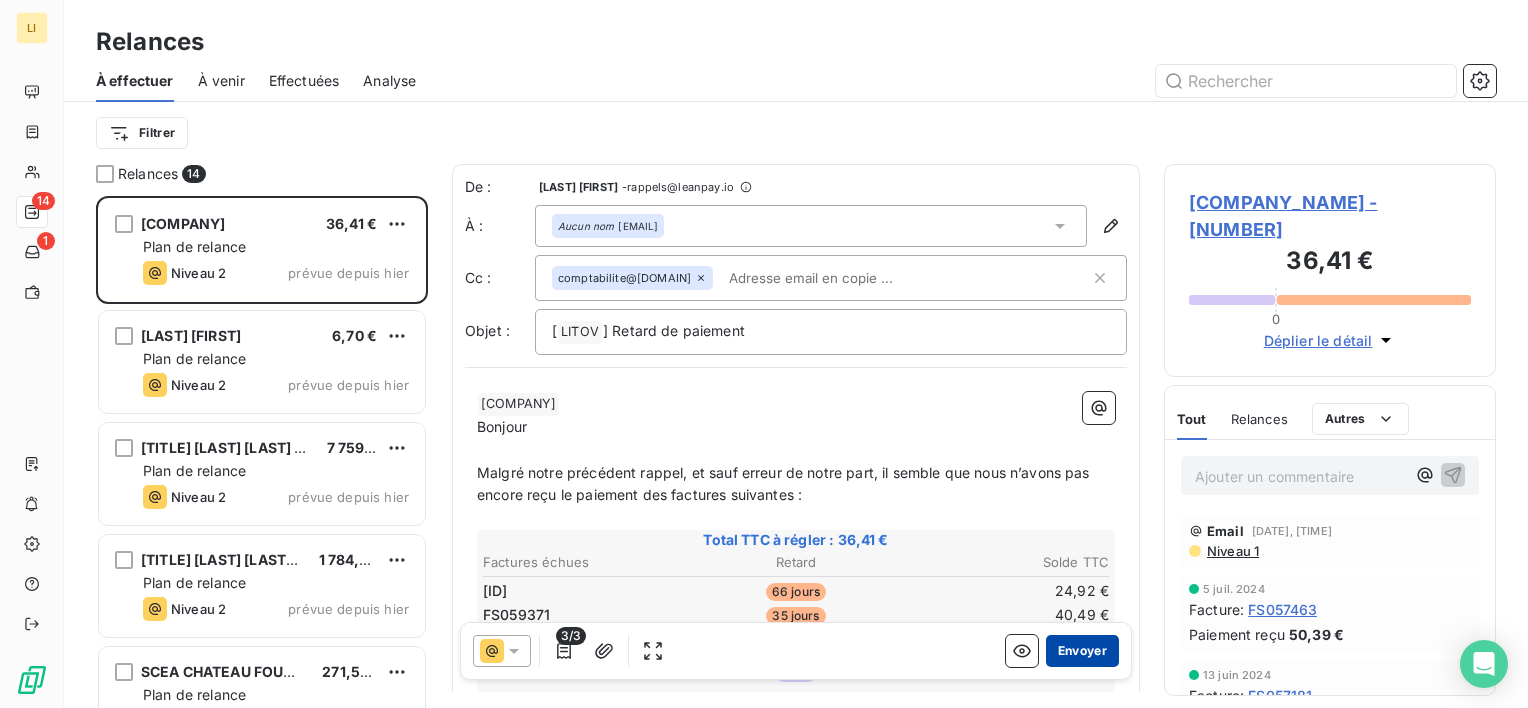 click on "Envoyer" at bounding box center (1082, 651) 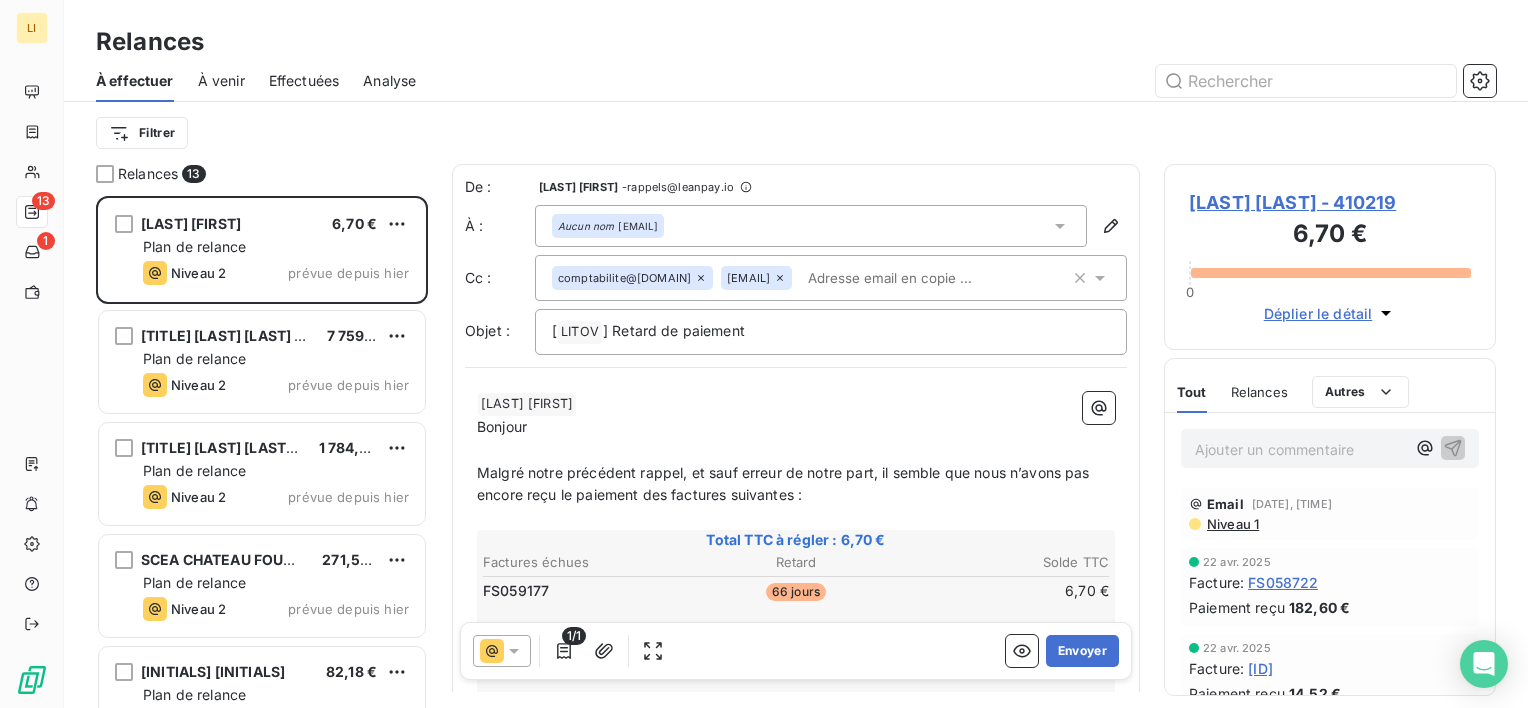 click 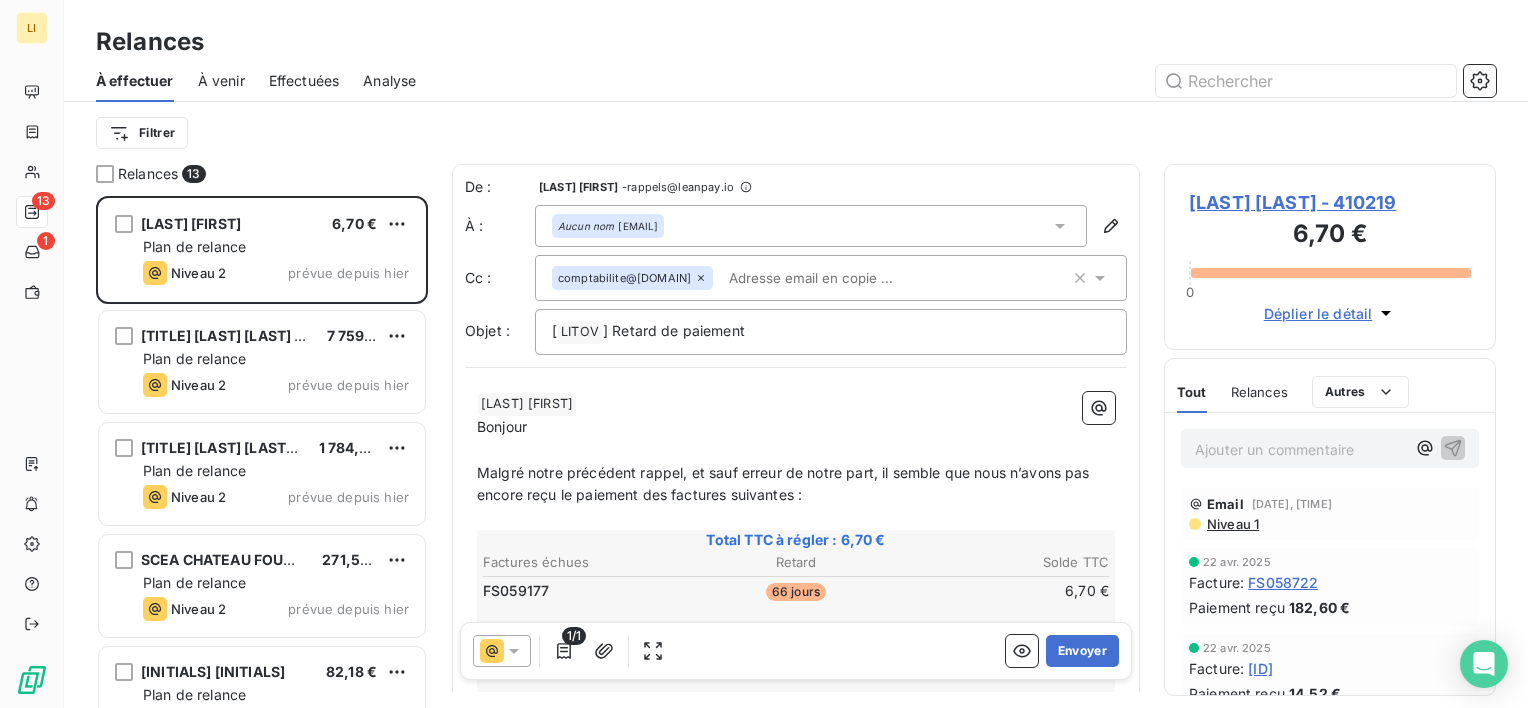 click on "[TITLE] [LAST_NAME] [FIRST_NAME]" at bounding box center (796, 404) 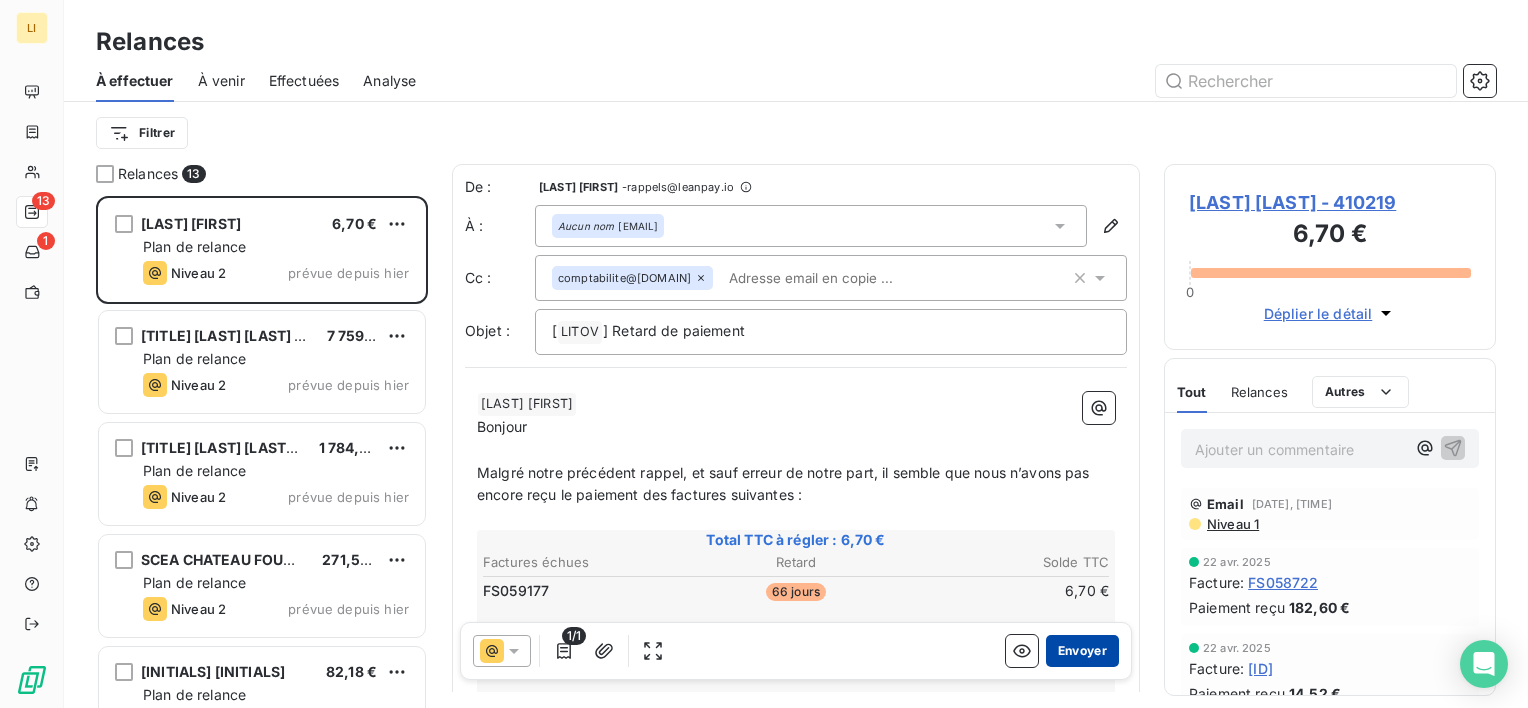 click on "Envoyer" at bounding box center (1082, 651) 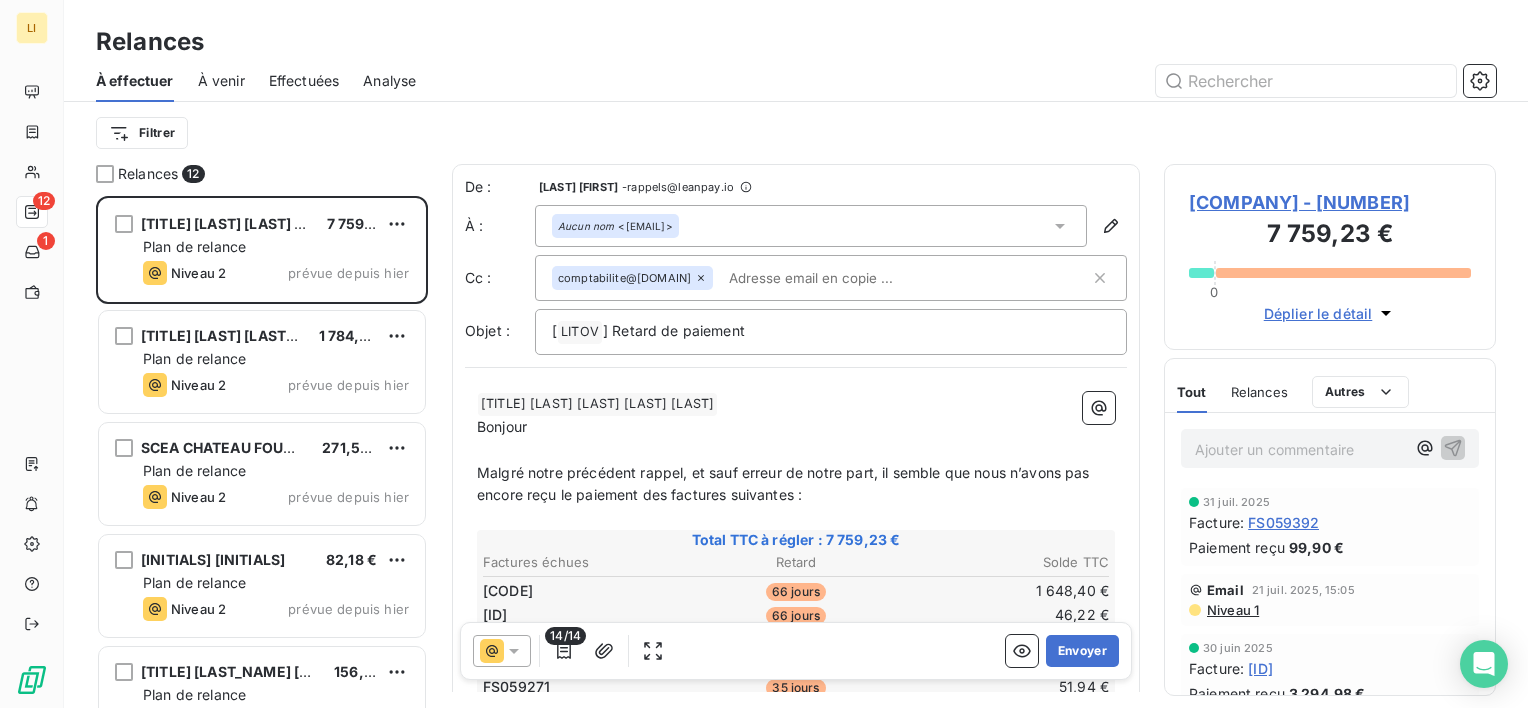 click on "Envoyer" at bounding box center [1082, 651] 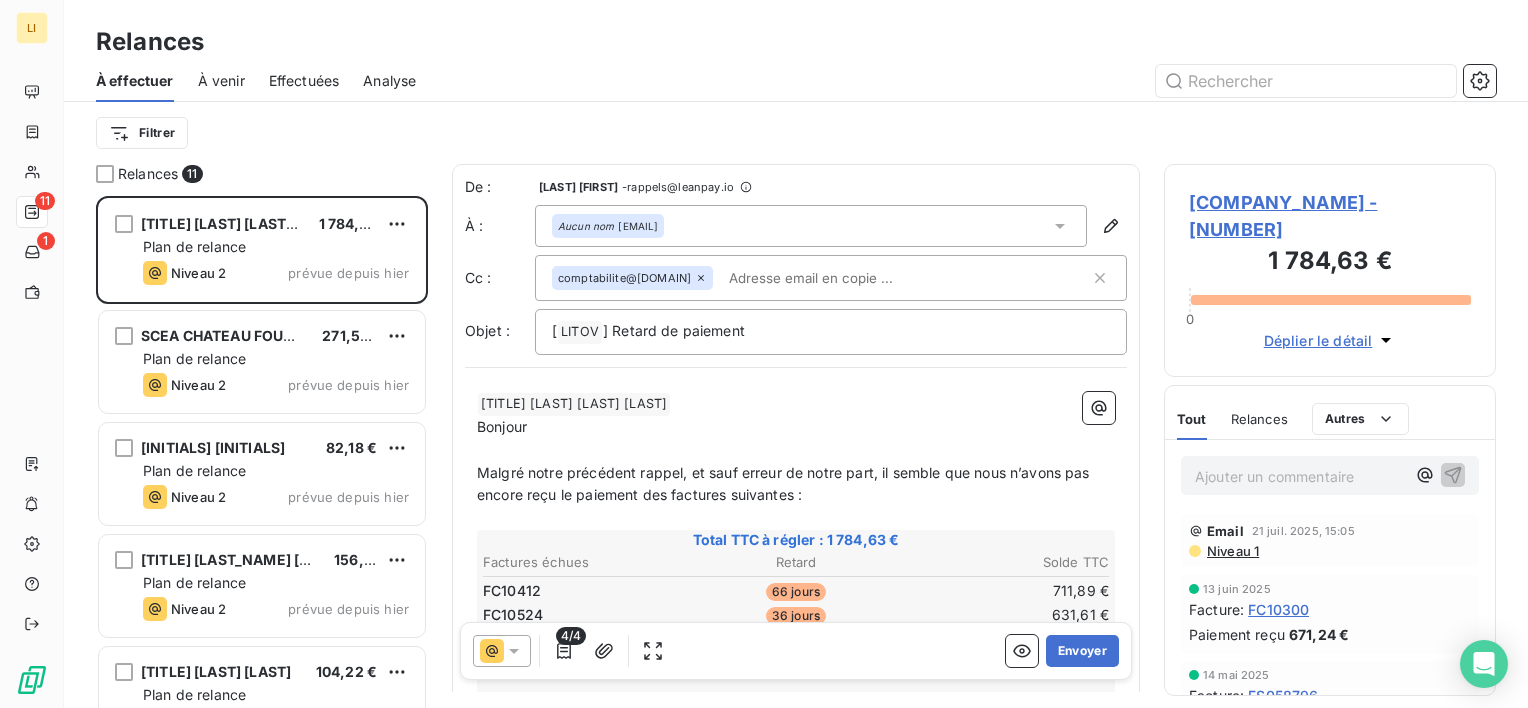 click on "Envoyer" at bounding box center (1082, 651) 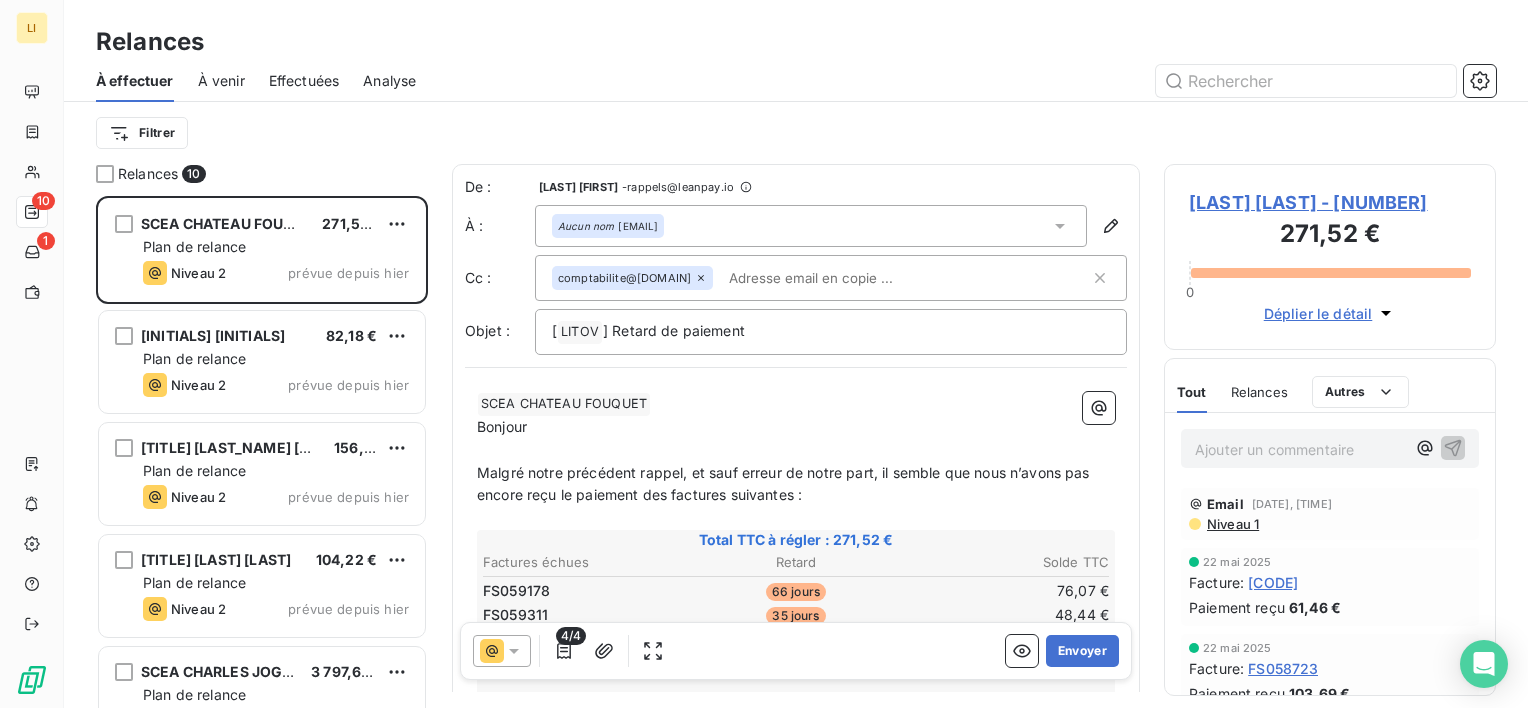 click on "Envoyer" at bounding box center (1082, 651) 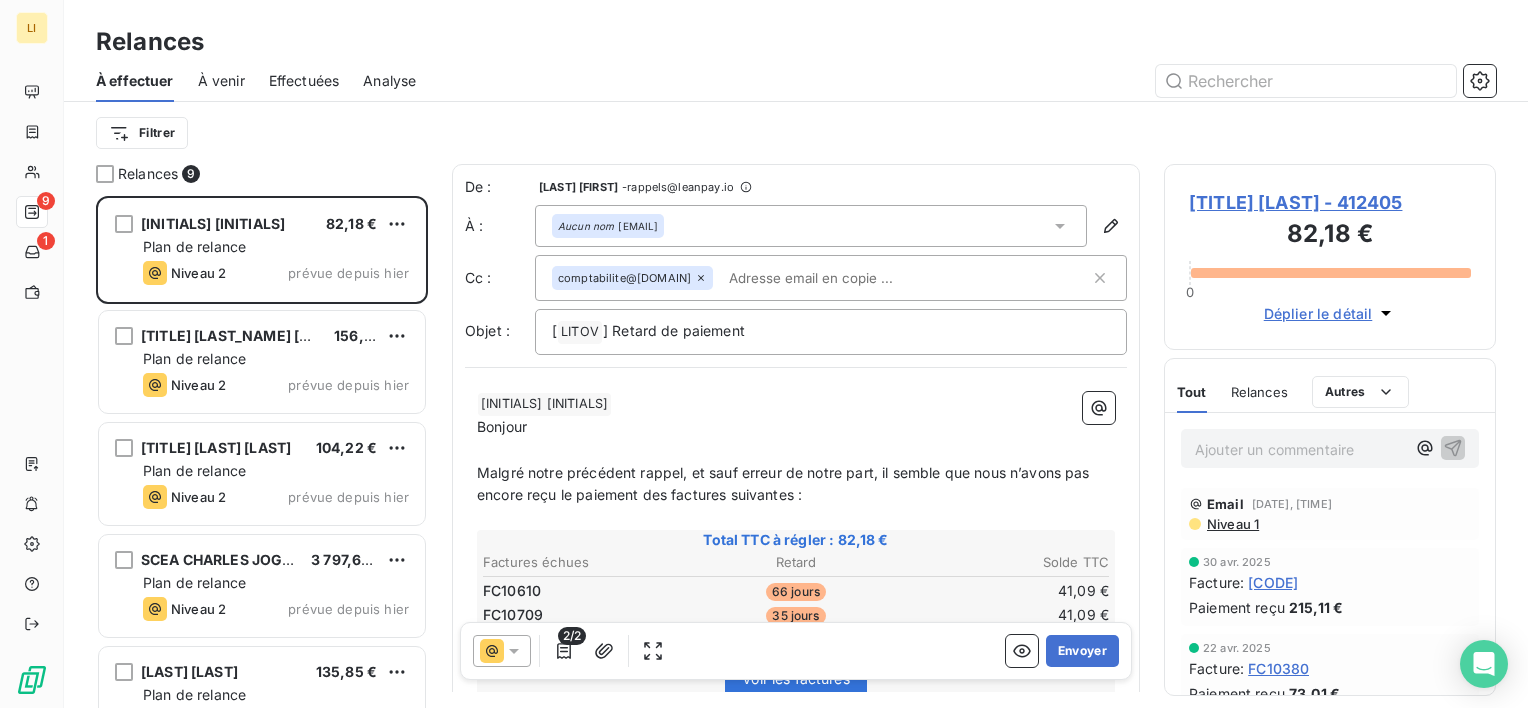 click on "Envoyer" at bounding box center [1082, 651] 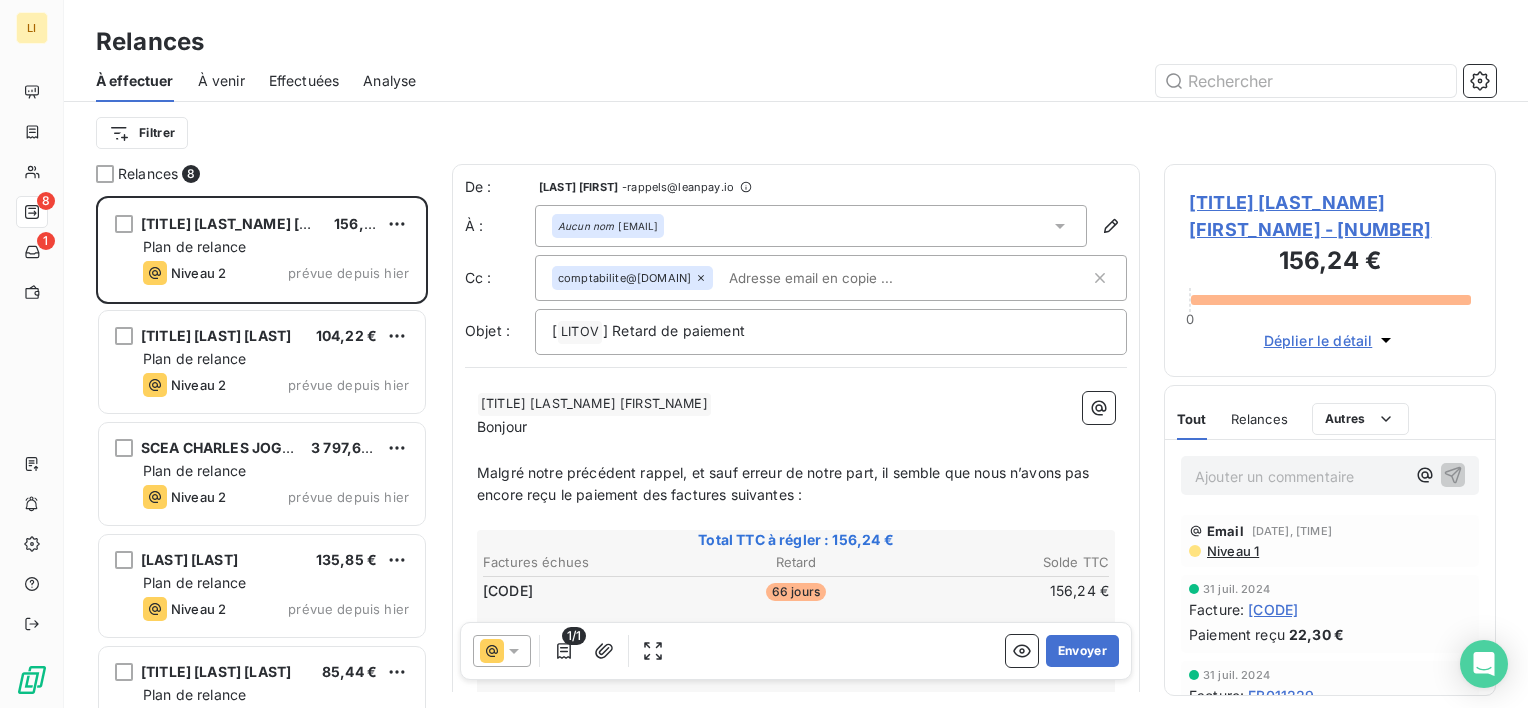 click on "Envoyer" at bounding box center (1082, 651) 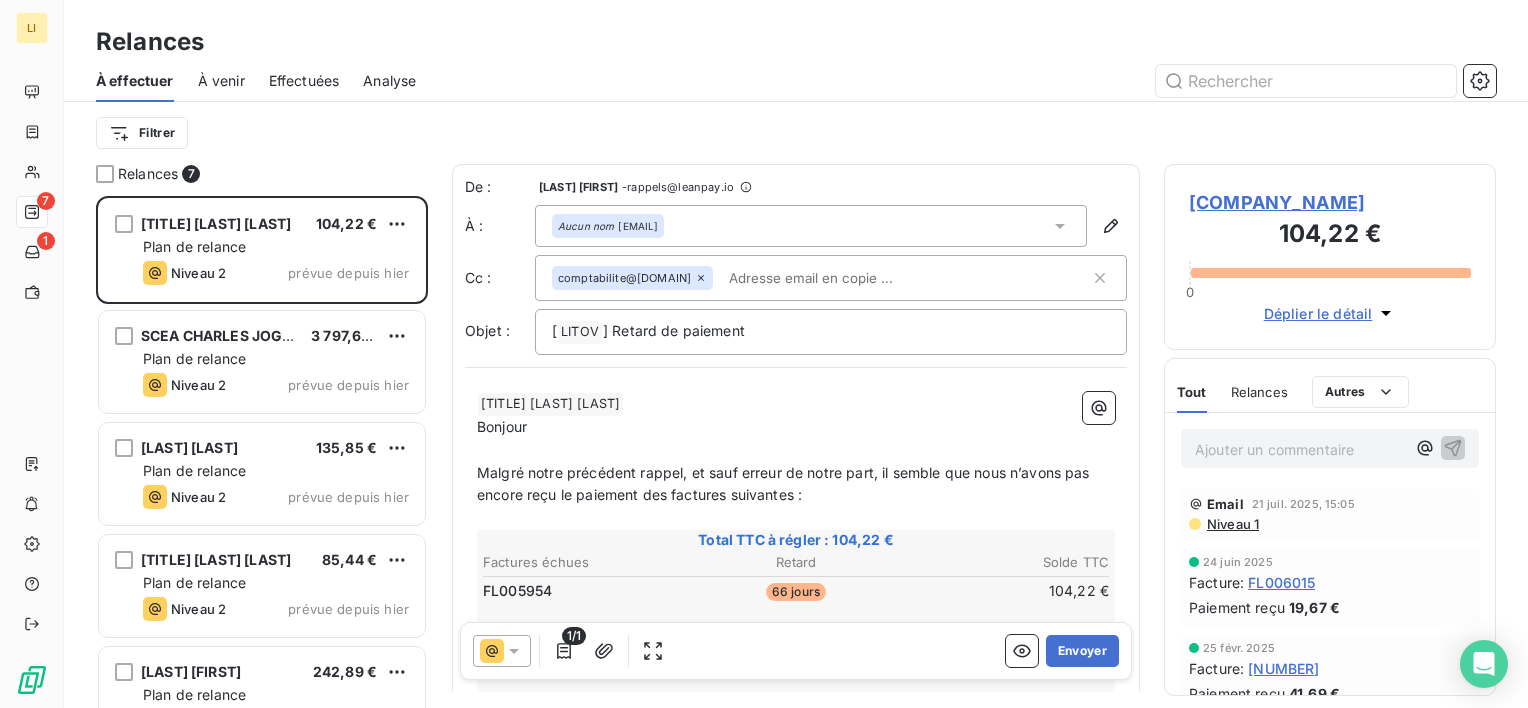 click on "Envoyer" at bounding box center [1082, 651] 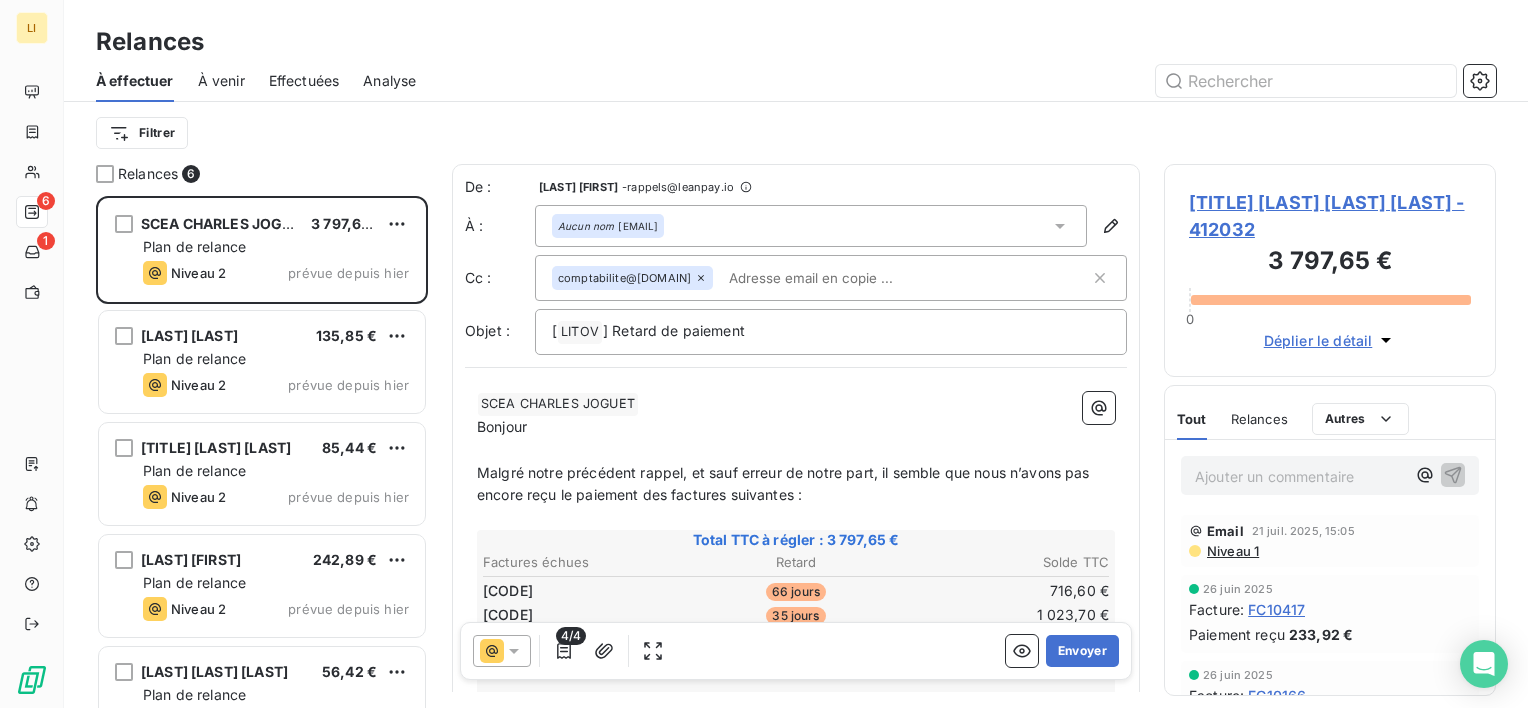 click on "Envoyer" at bounding box center [1082, 651] 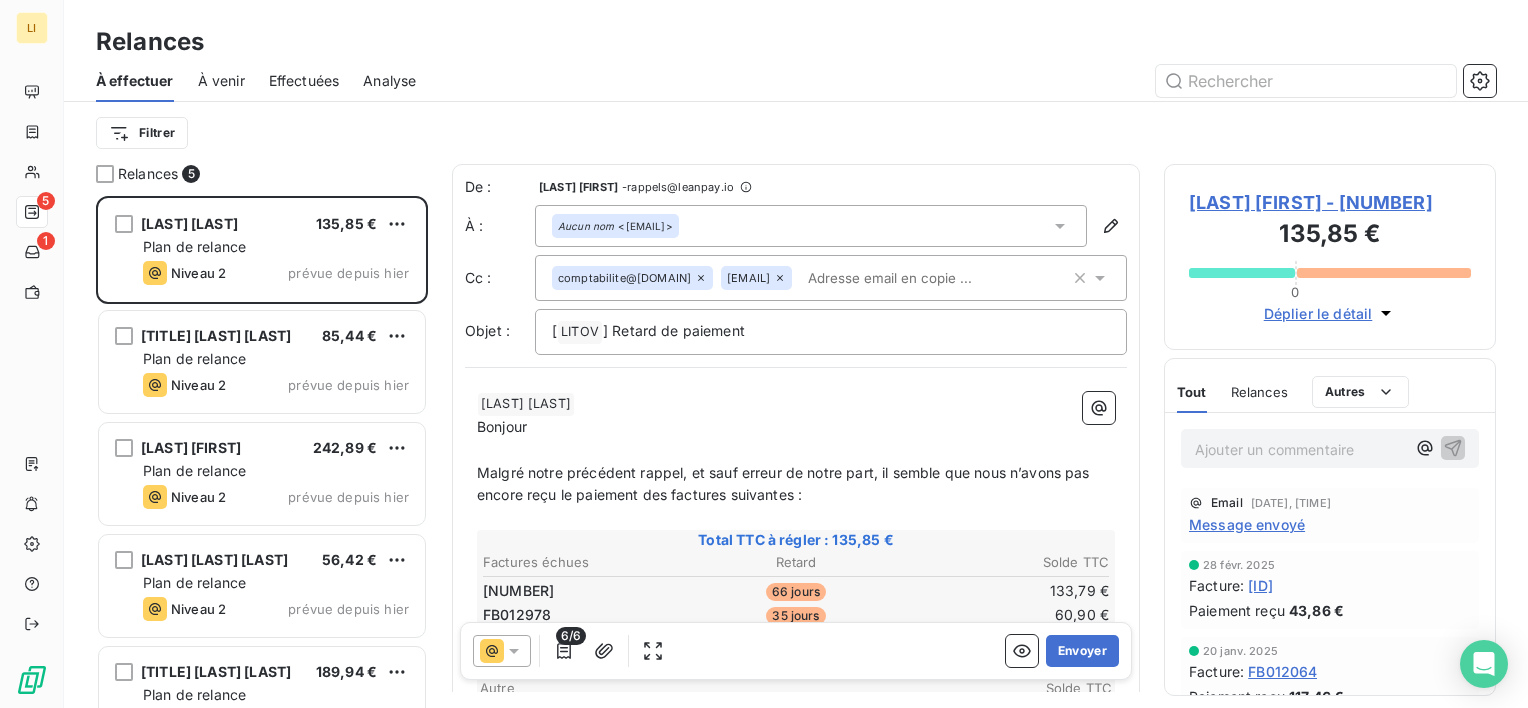 click 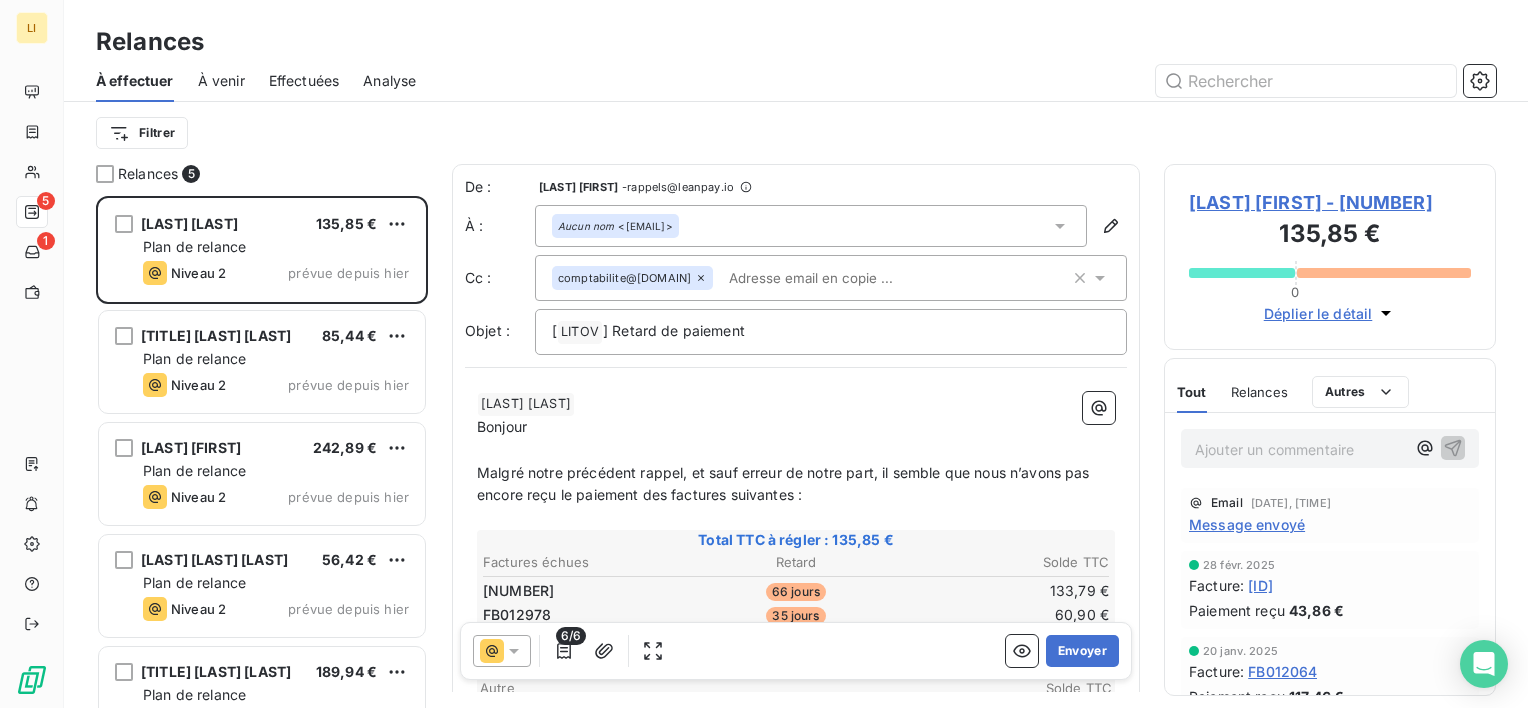click on "﻿ [LAST] [LAST] [LAST] [LAST] Bonjour  ﻿   ﻿ ﻿ ﻿ Malgré notre précédent rappel, et sauf erreur de notre part, il semble que nous n’avons pas encore reçu le paiement des factures suivantes : ﻿ Total TTC à régler :   135,85 € Factures échues Retard Solde TTC FB012845 66 jours   133,79 € FB012978 35 jours   60,90 € FB013142 5 jours   9,90 € FB013293 4 jours   139,20 € Autre Solde TTC Paiements reçus non affectés -207,94 € Voir   les factures ﻿ ﻿ Nous vous remercions de bien vouloir régulariser votre situation dans les plus brefs délais. ﻿ Cordialement, ﻿" at bounding box center (796, 822) 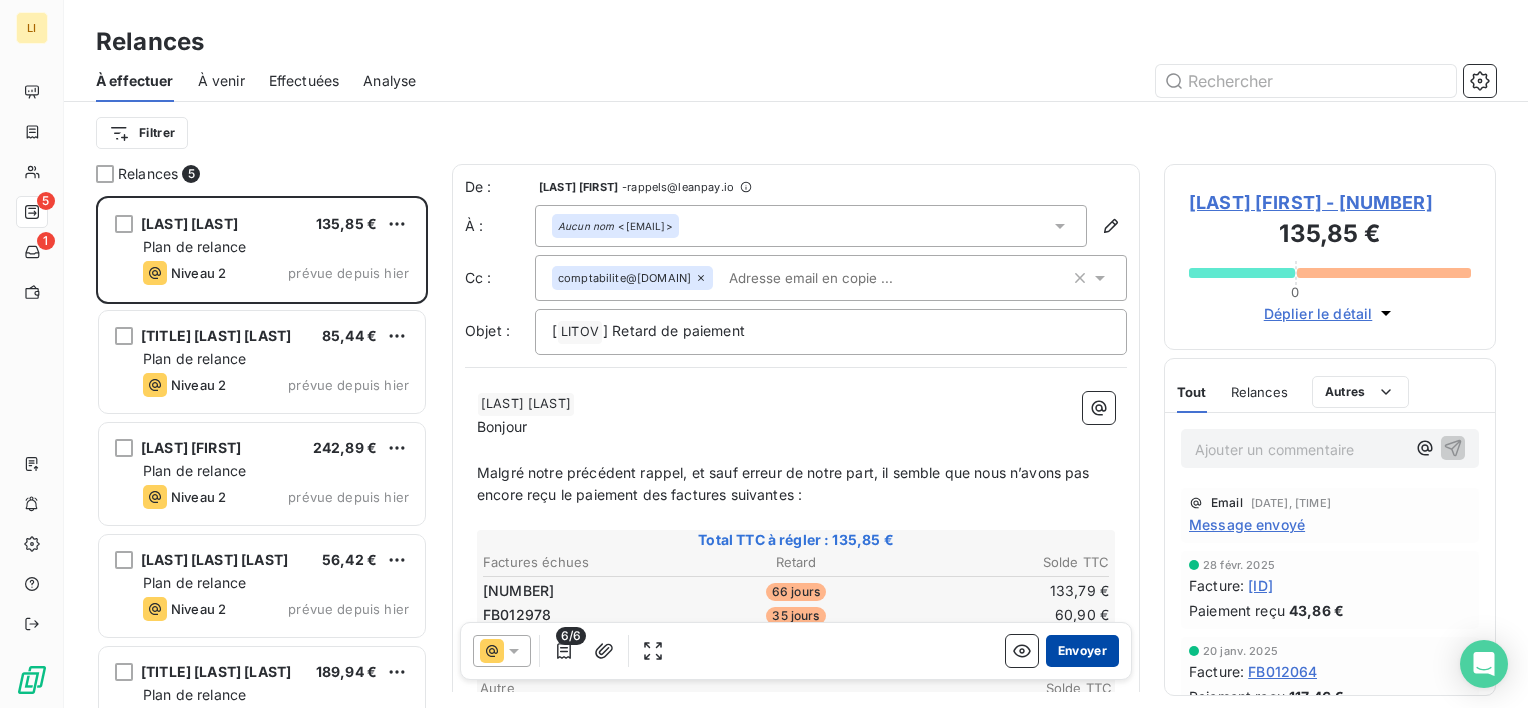 click on "Envoyer" at bounding box center (1082, 651) 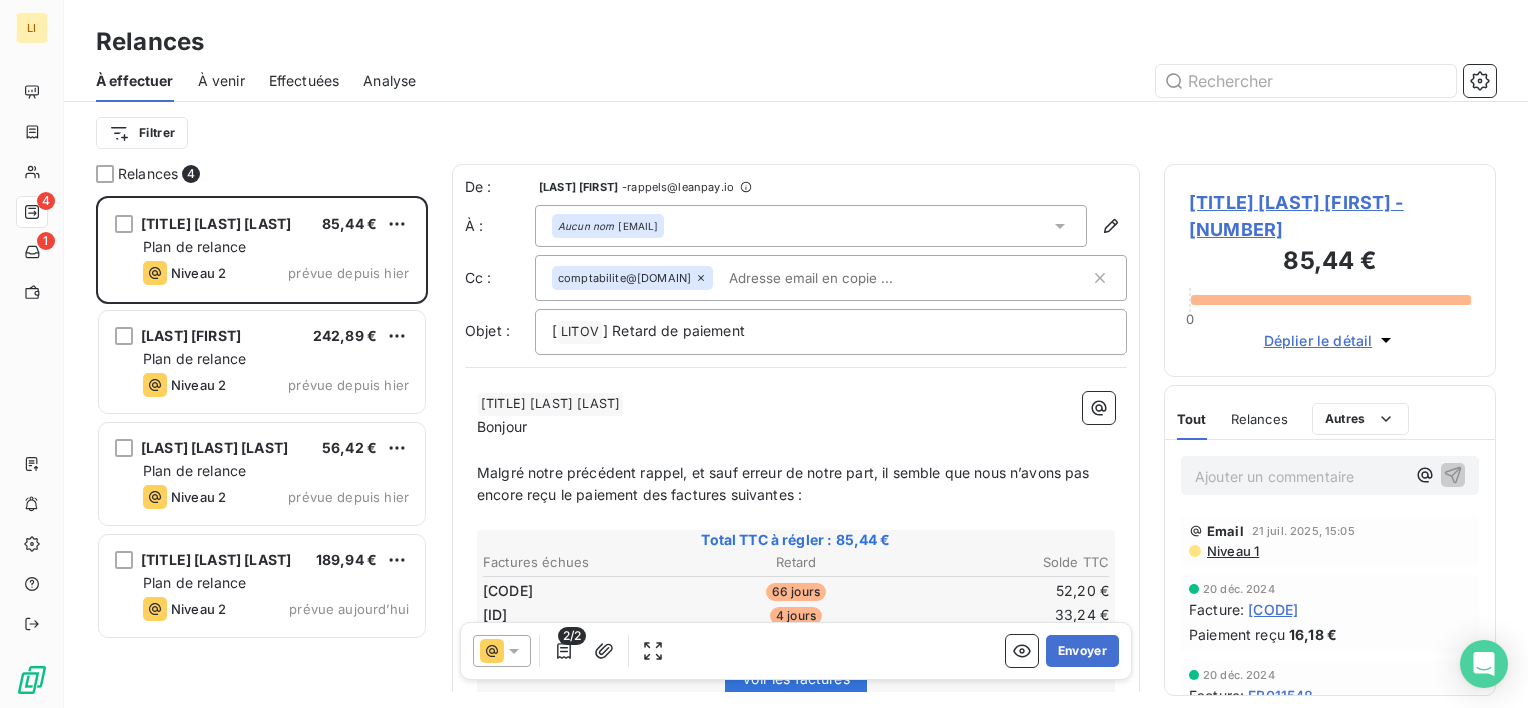 click on "Envoyer" at bounding box center [1082, 651] 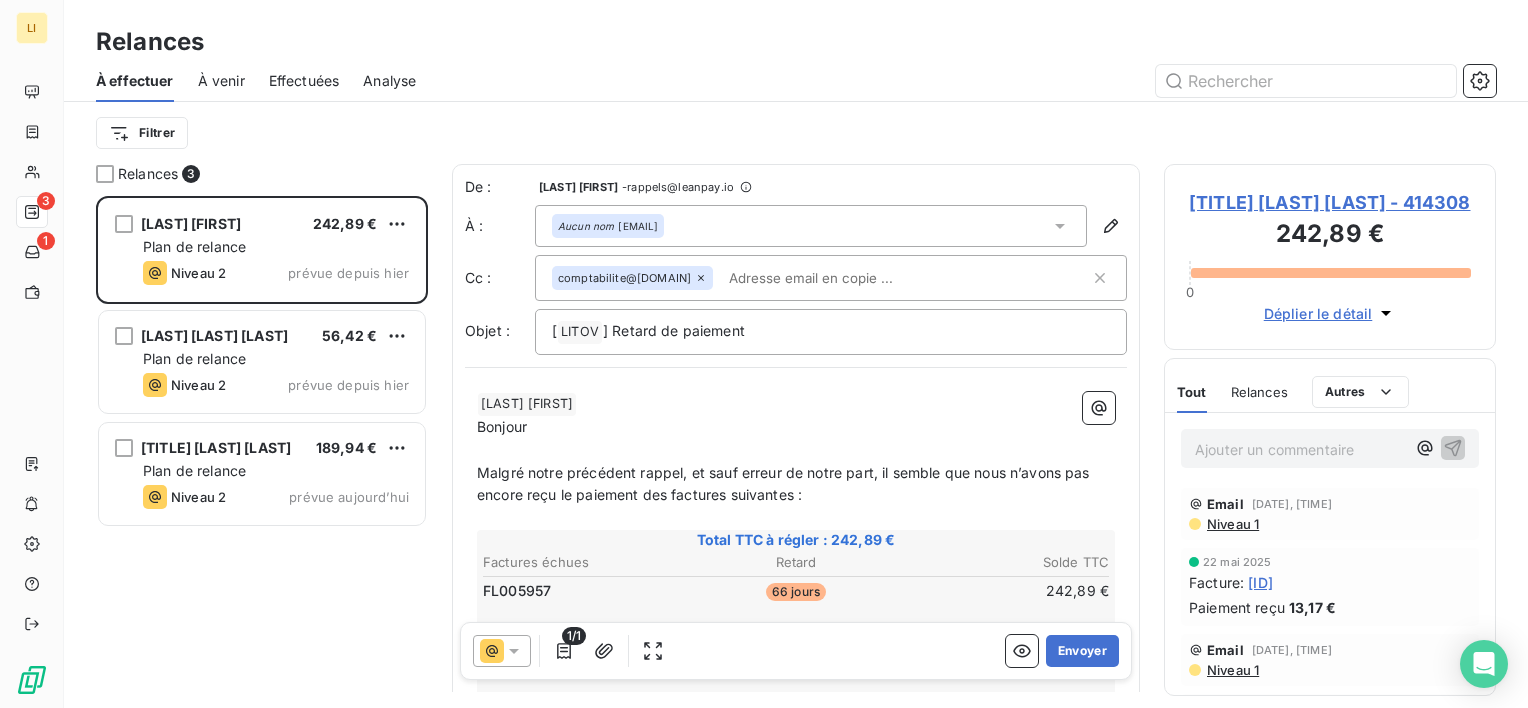 click on "Envoyer" at bounding box center (1082, 651) 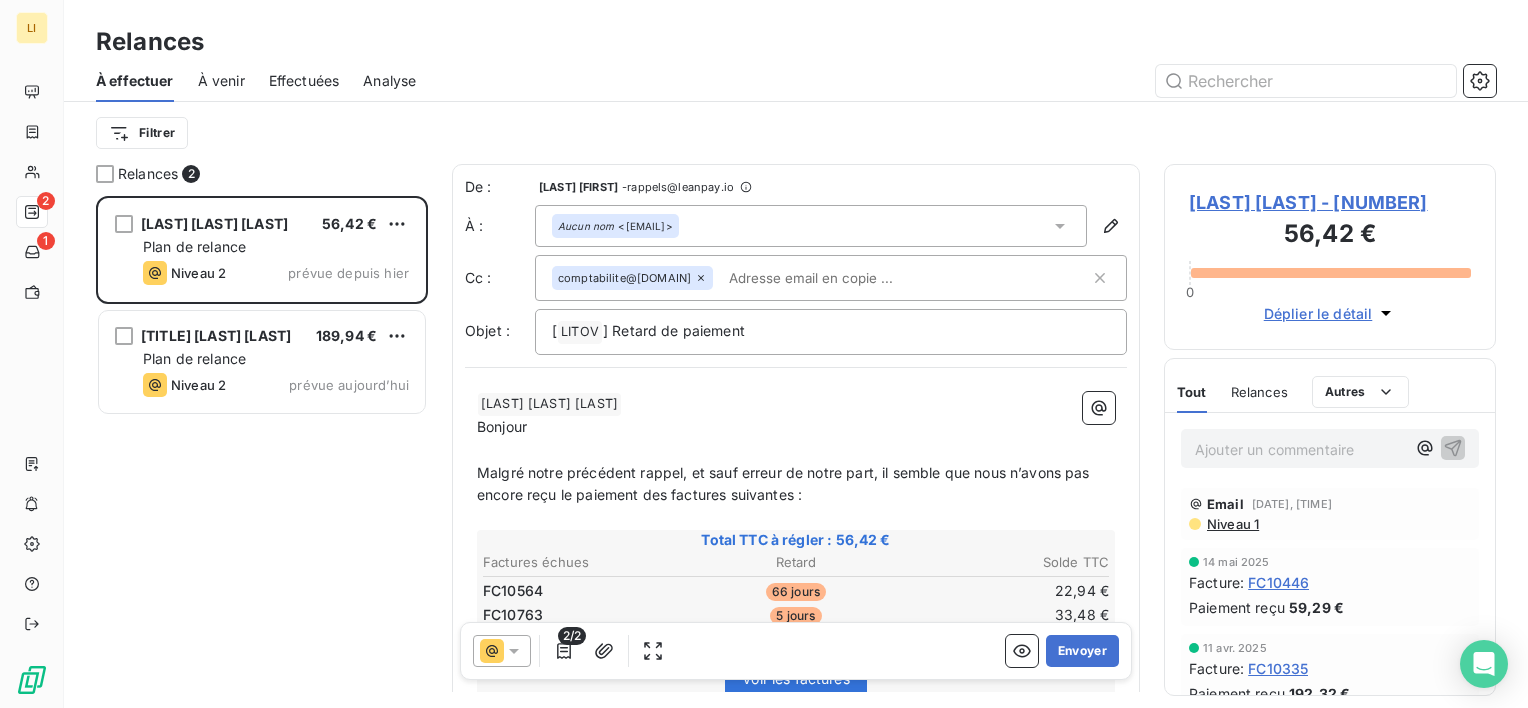click on "Envoyer" at bounding box center [1082, 651] 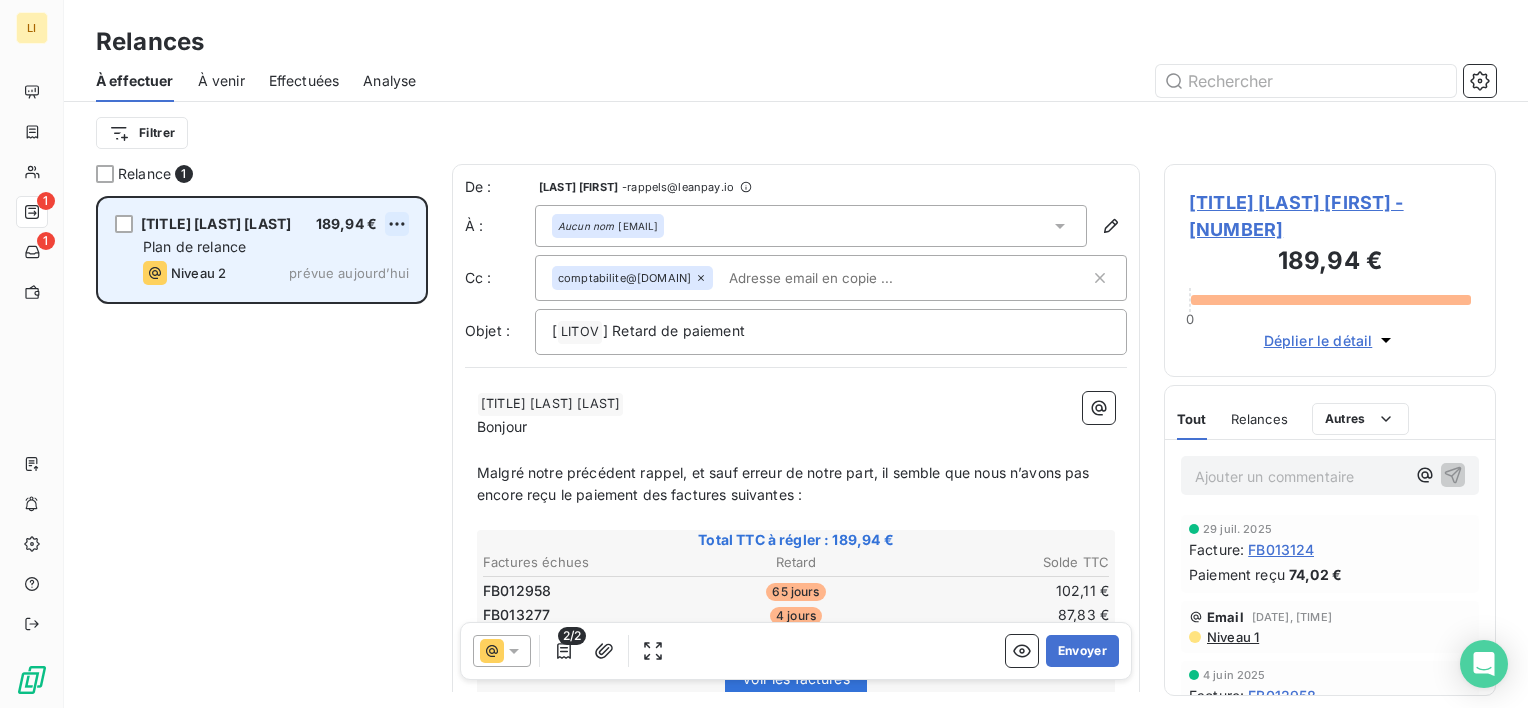 click on "Relance ce jour De : [FULL_NAME] - <[EMAIL]> À : Aucun nom <[EMAIL]> Cc : <[EMAIL]> Objet : [ COMPANY_NAME ] Retard de paiement [FULL_NAME] Bonjour Malgré notre précédent rappel, et sauf erreur de notre part, il semble que nous n’avons pas encore reçu le paiement des factures suivantes : Total TTC à régler : [AMOUNT] Factures échues Retard Solde TTC [CODE] [NUMBER] [AMOUNT] Voir les factures Nous vous remercions de bien vouloir régulariser votre situation dans les plus brefs délais. Cordialement, 2/2 Envoyer [FULL_NAME] - [NUMBER] [AMOUNT] Déplier le détail Tout Relances Commentaires Portail client Tout Relances Autres Ajouter un commentaire Facture :" at bounding box center (764, 354) 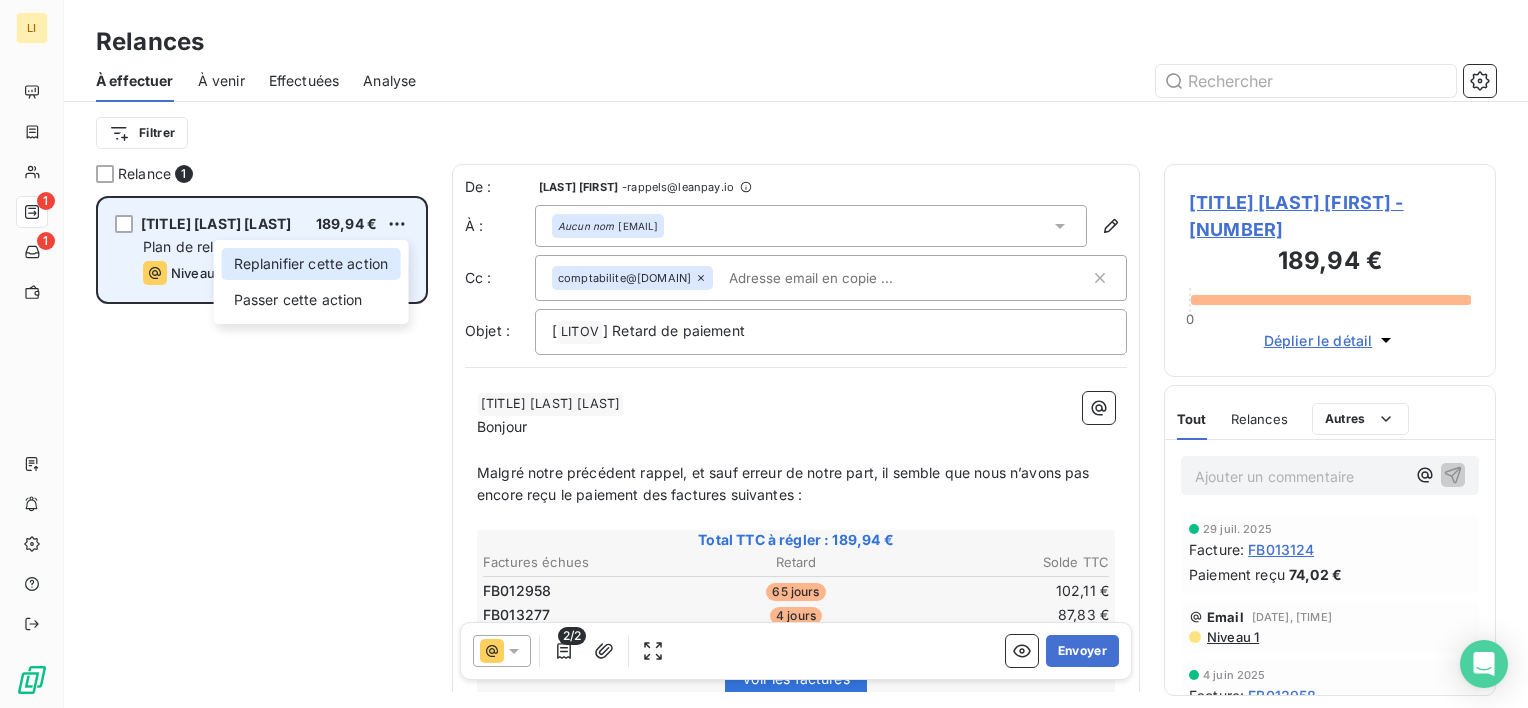 click on "Replanifier cette action" at bounding box center (311, 264) 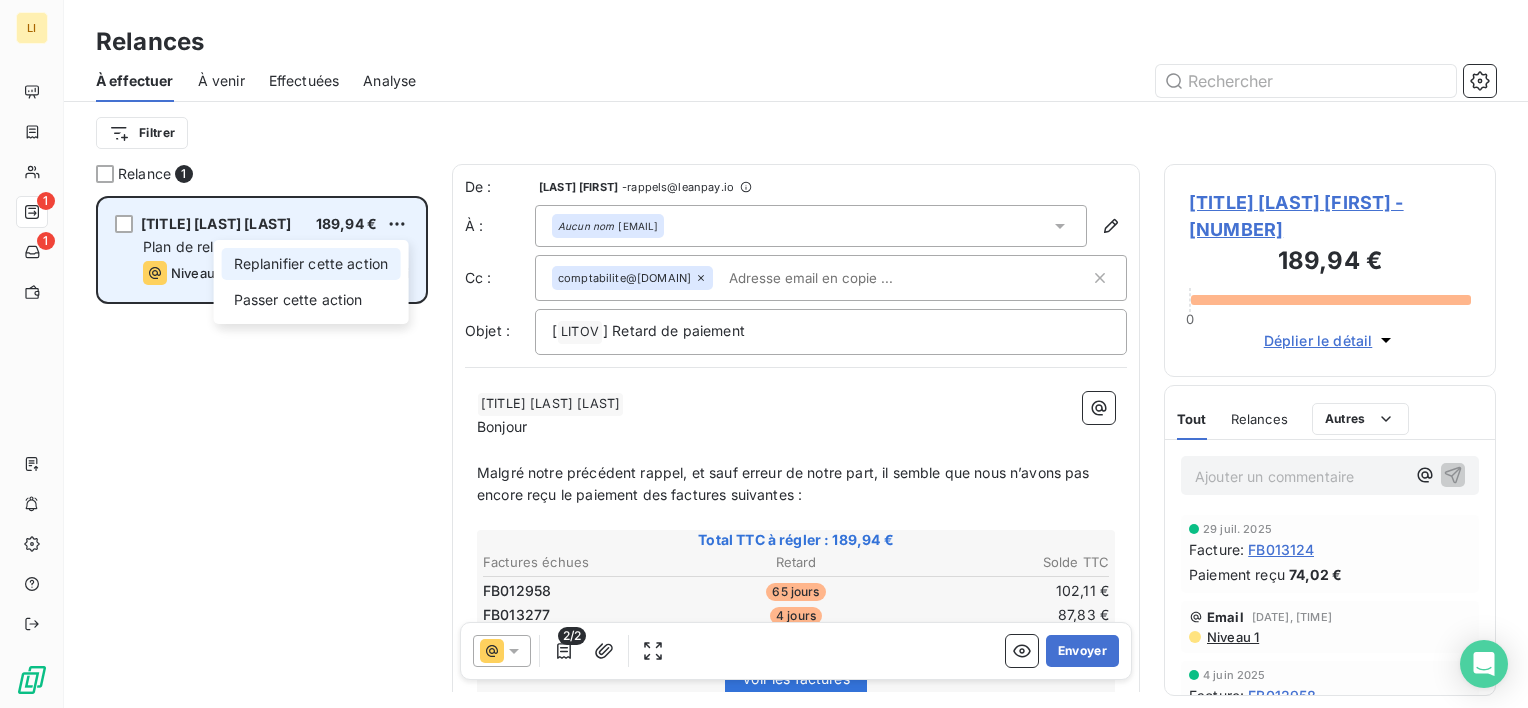 select on "7" 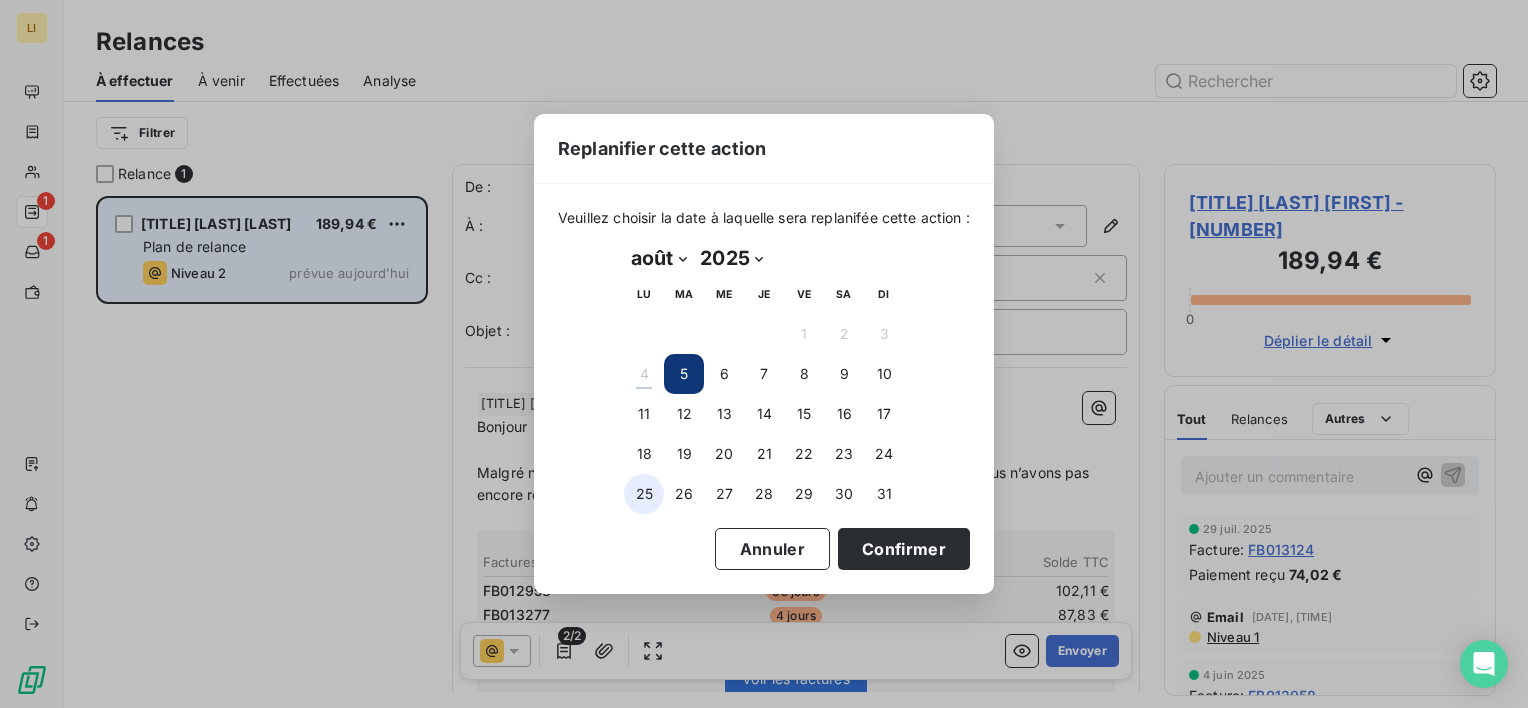 click on "25" at bounding box center (644, 494) 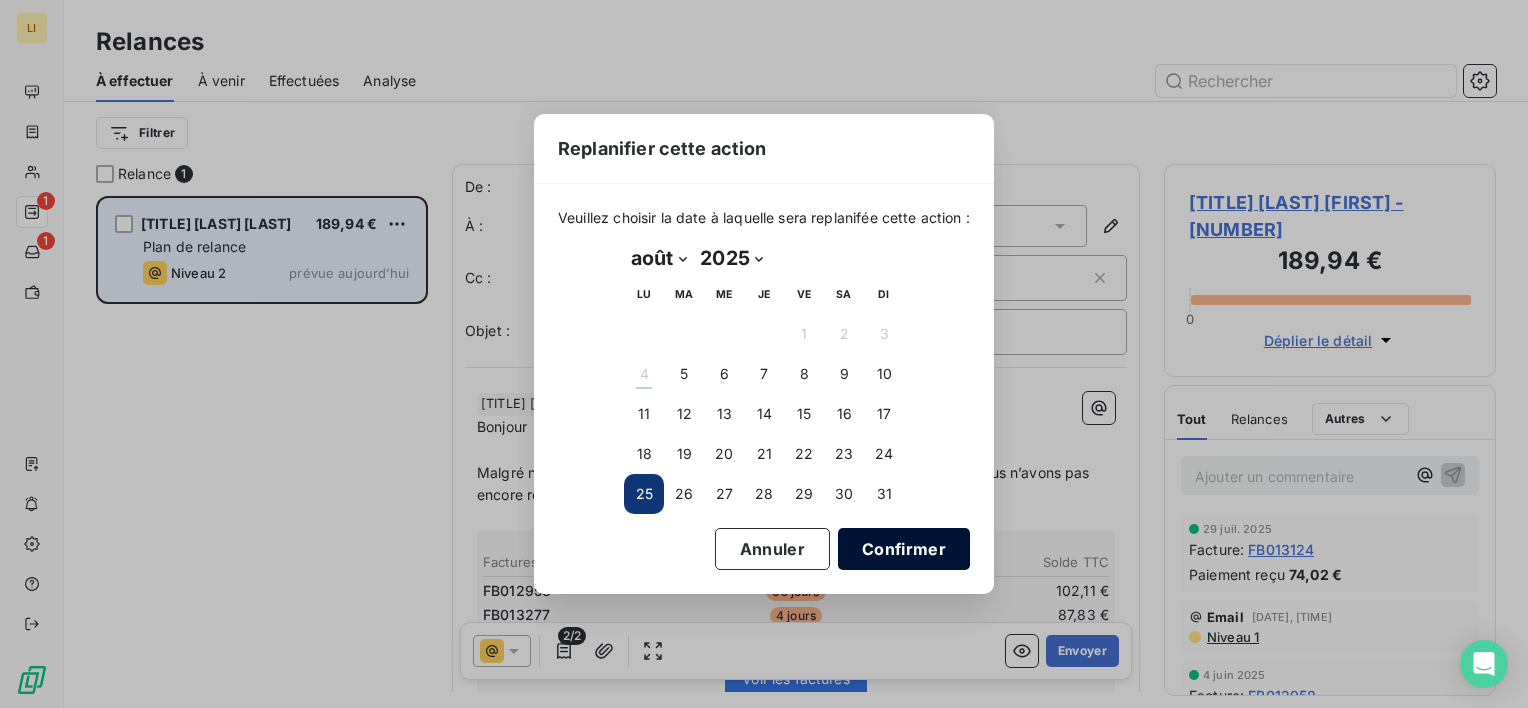 click on "Confirmer" at bounding box center [904, 549] 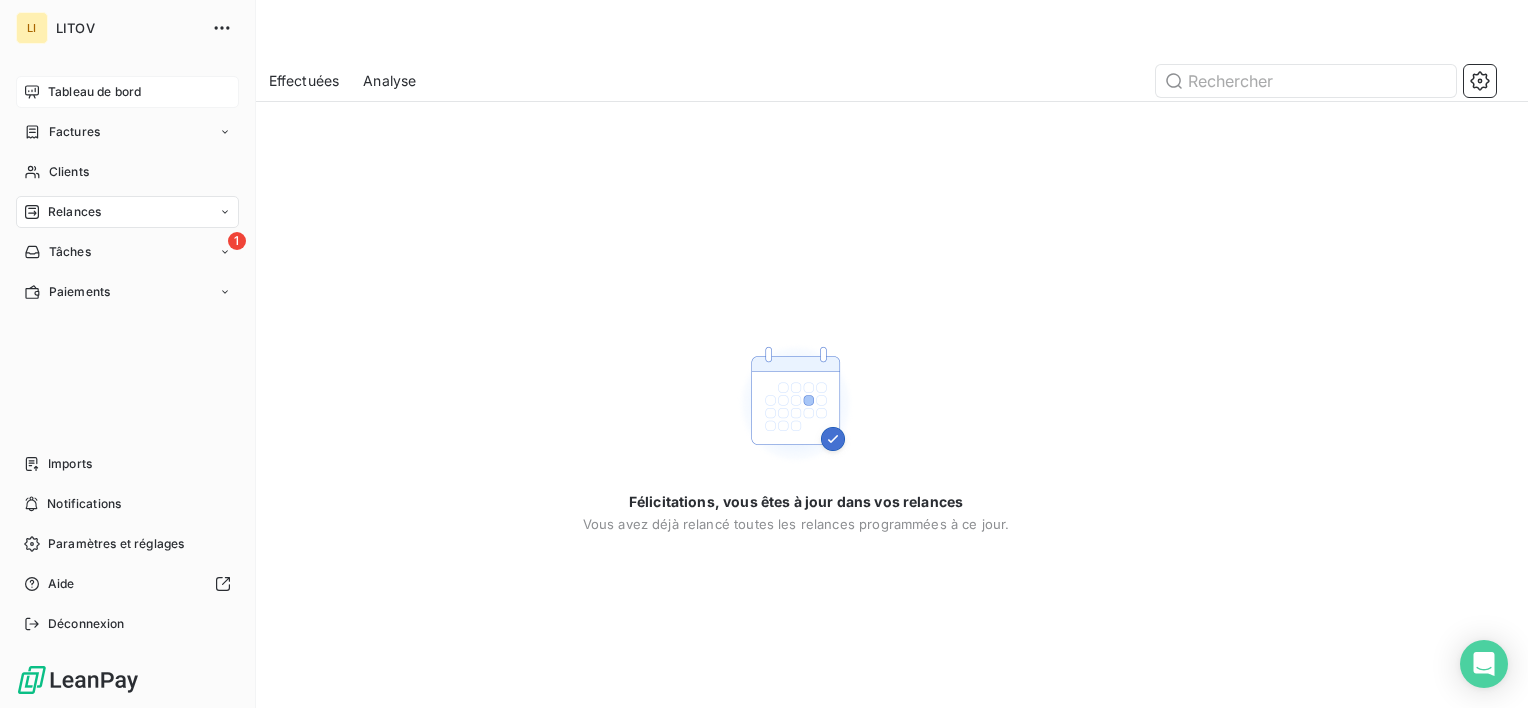 click on "Tableau de bord" at bounding box center (127, 92) 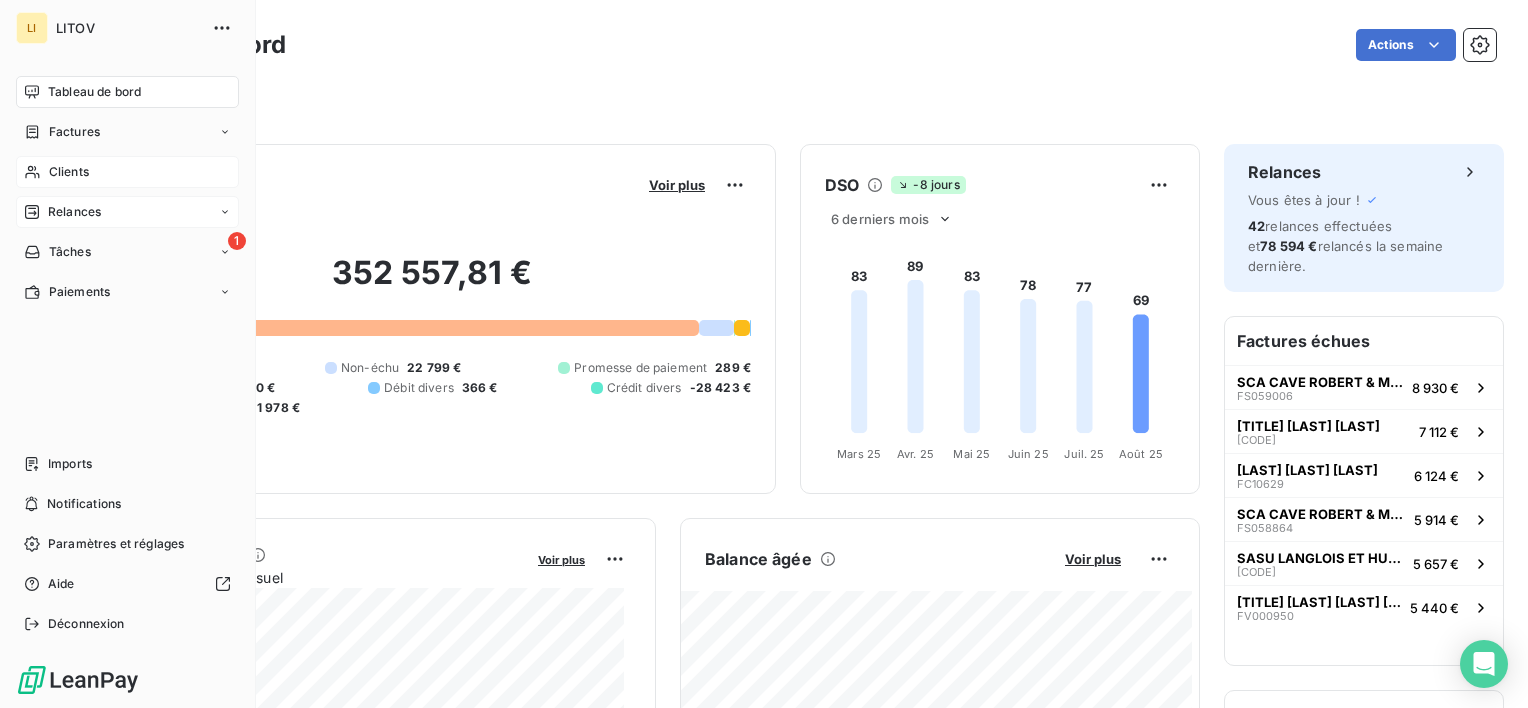 click on "Clients" at bounding box center [69, 172] 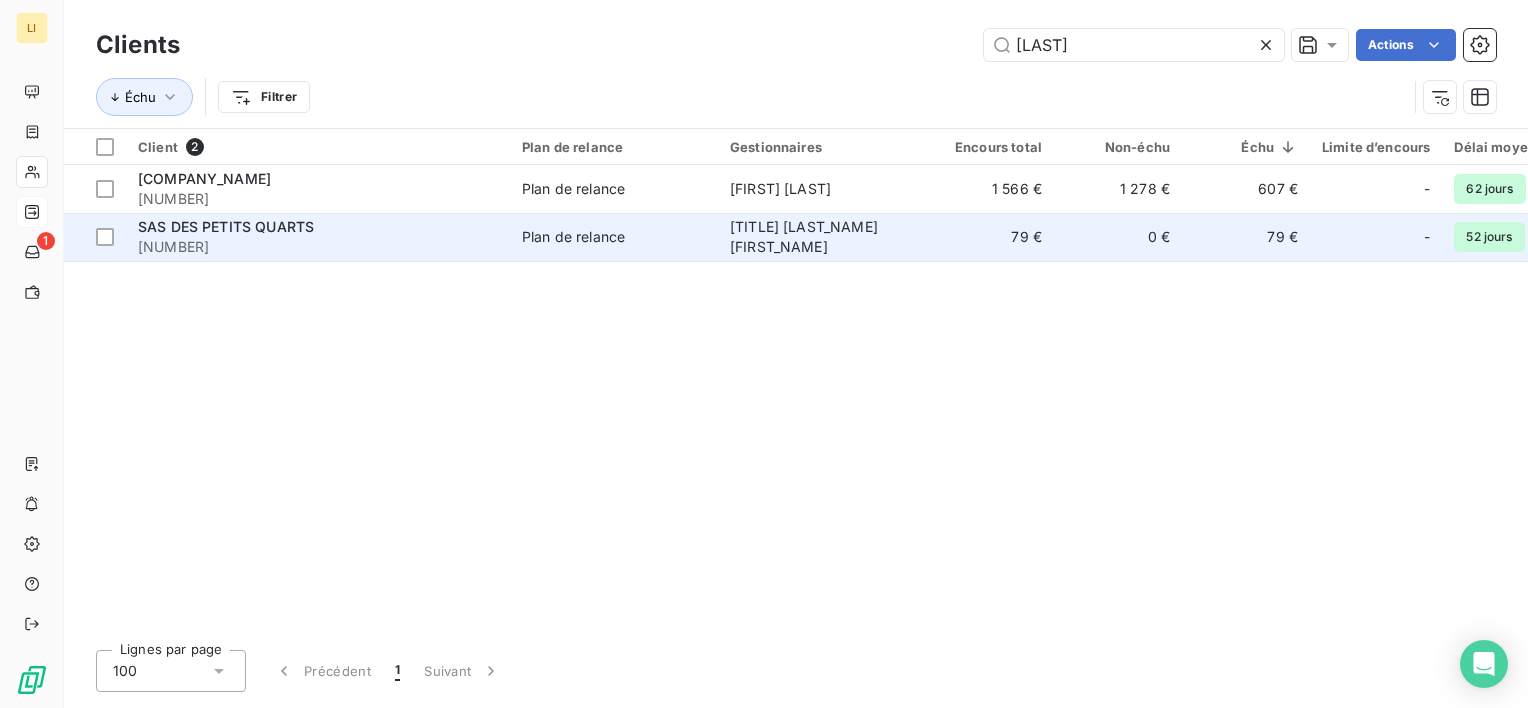 type on "[LAST]" 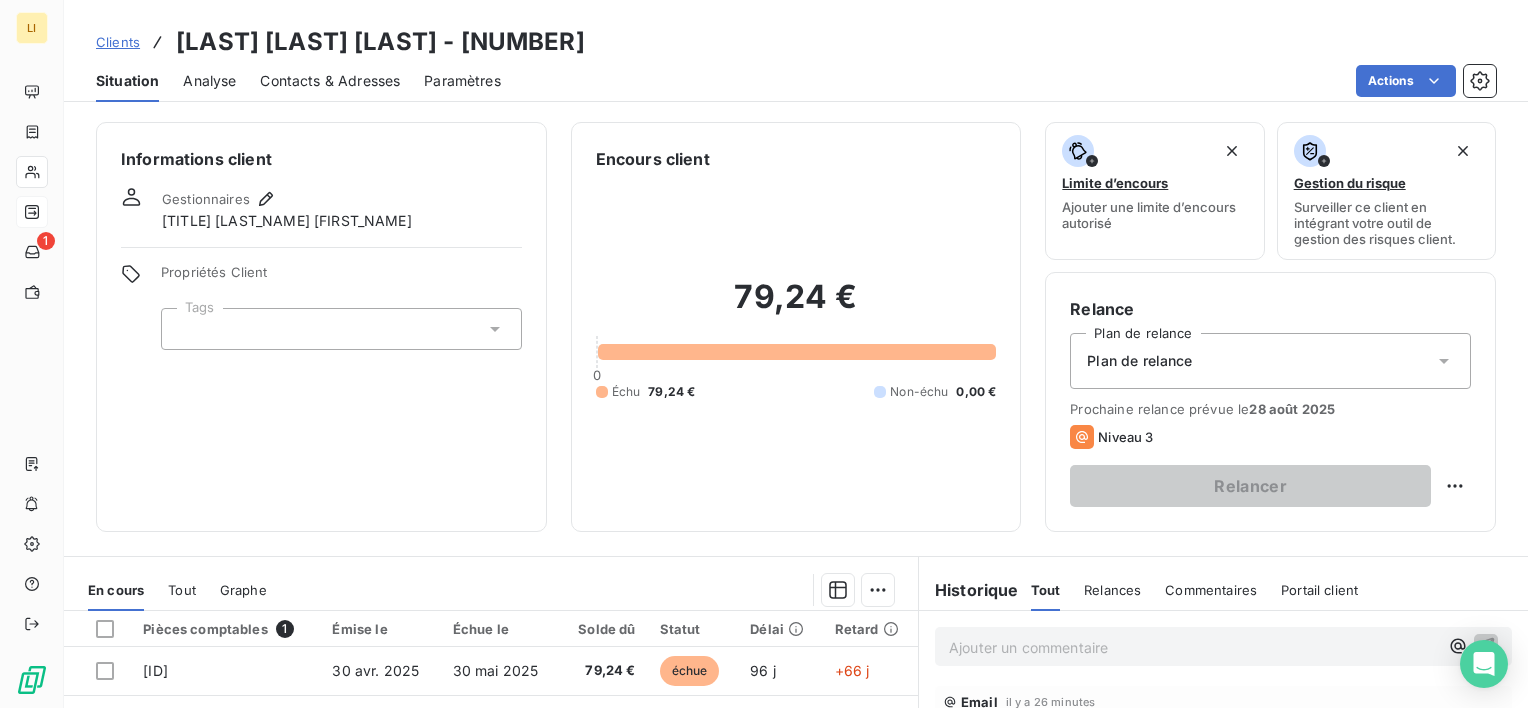 click on "Analyse" at bounding box center [209, 81] 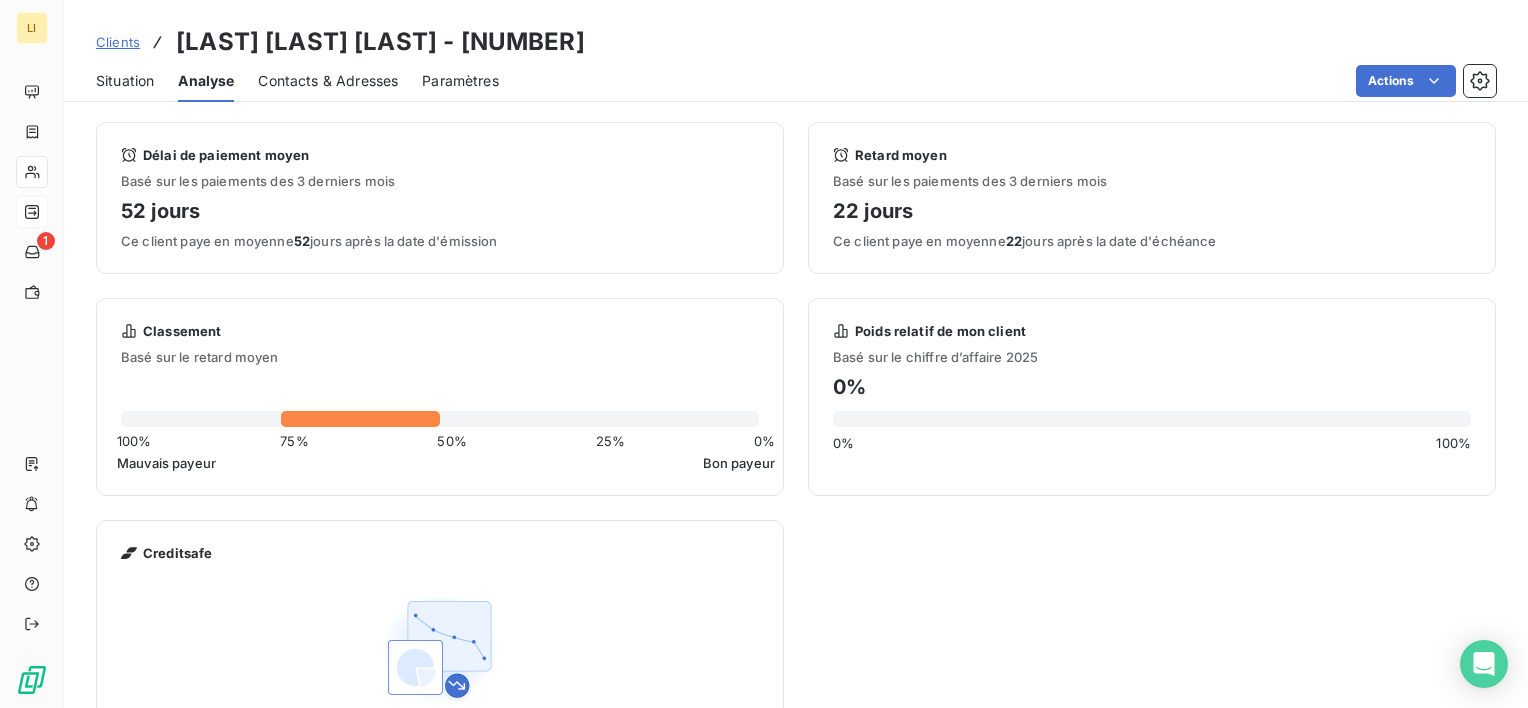 click on "Contacts & Adresses" at bounding box center [328, 81] 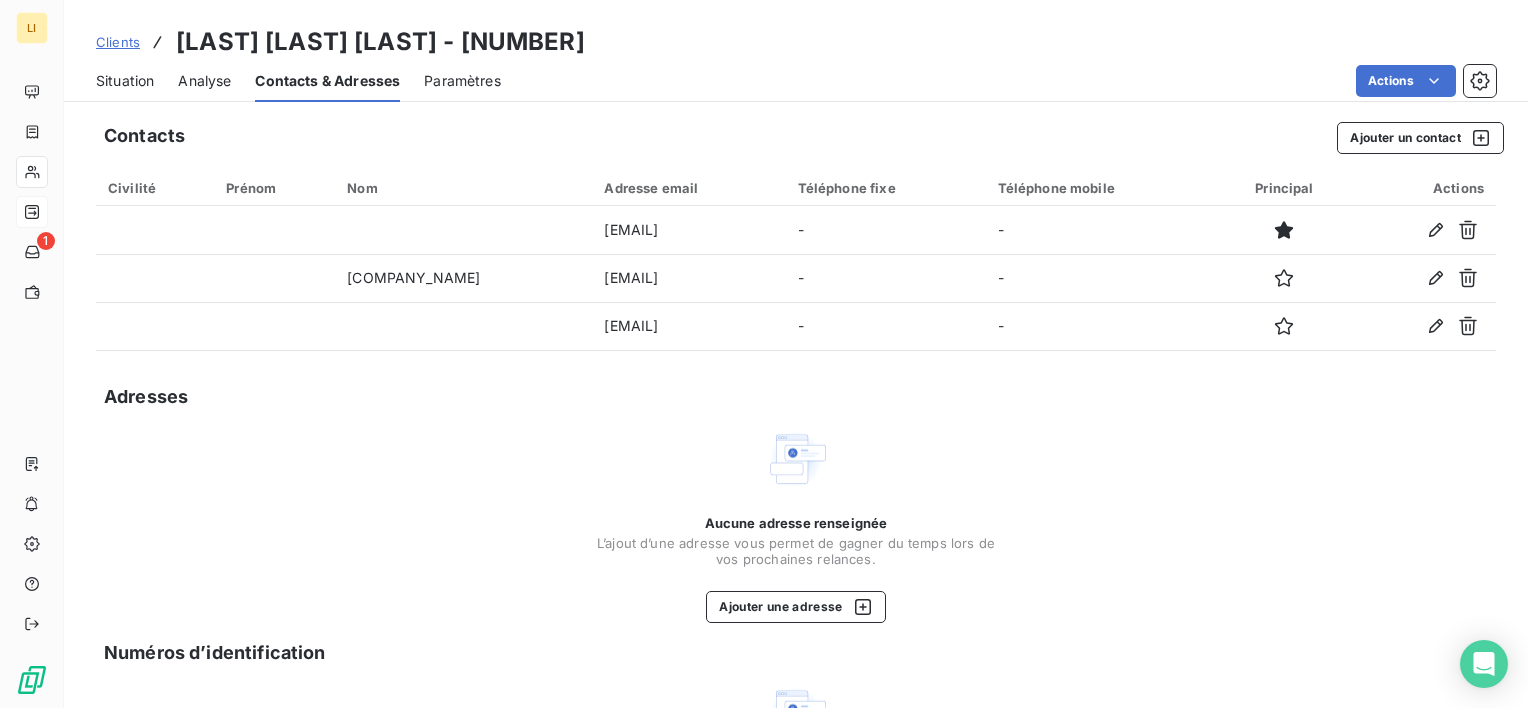 click on "Situation" at bounding box center [125, 81] 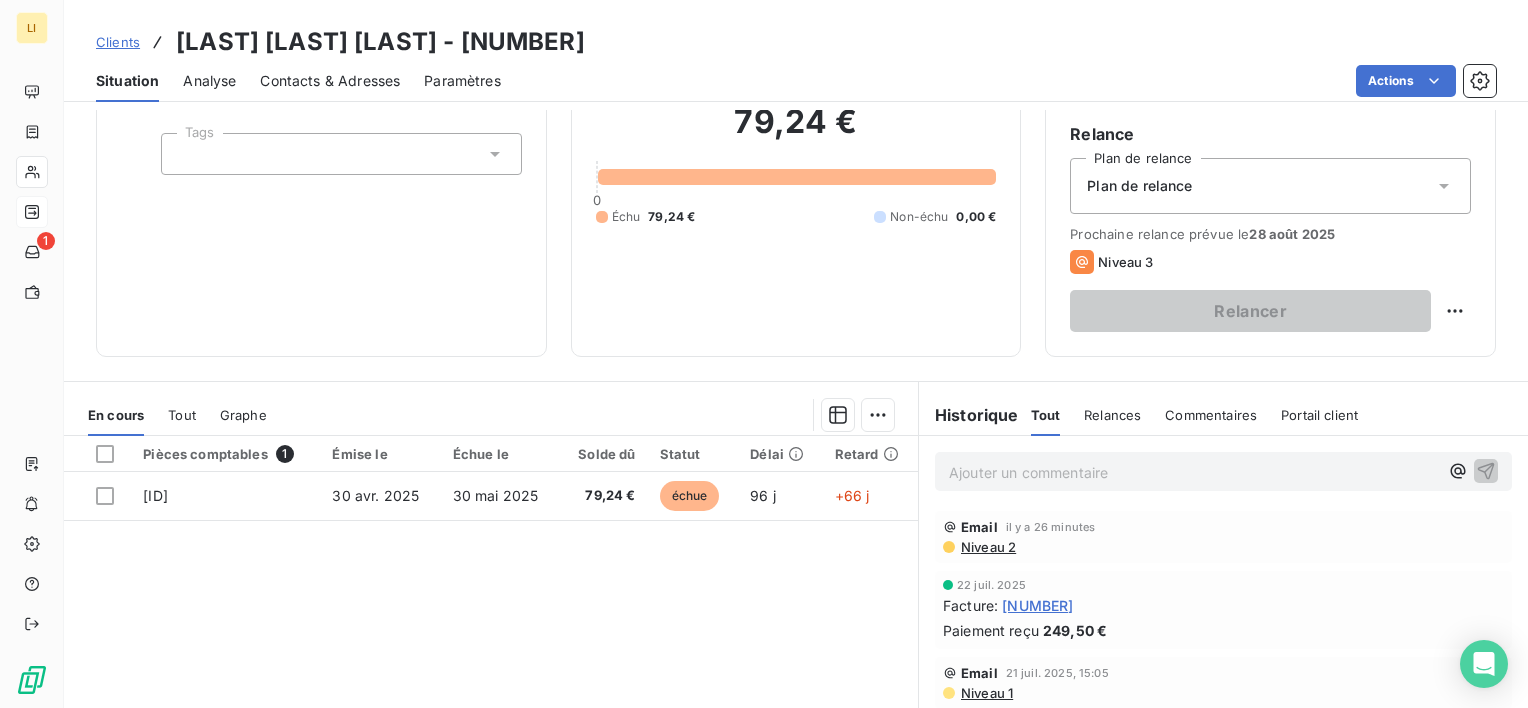 scroll, scrollTop: 200, scrollLeft: 0, axis: vertical 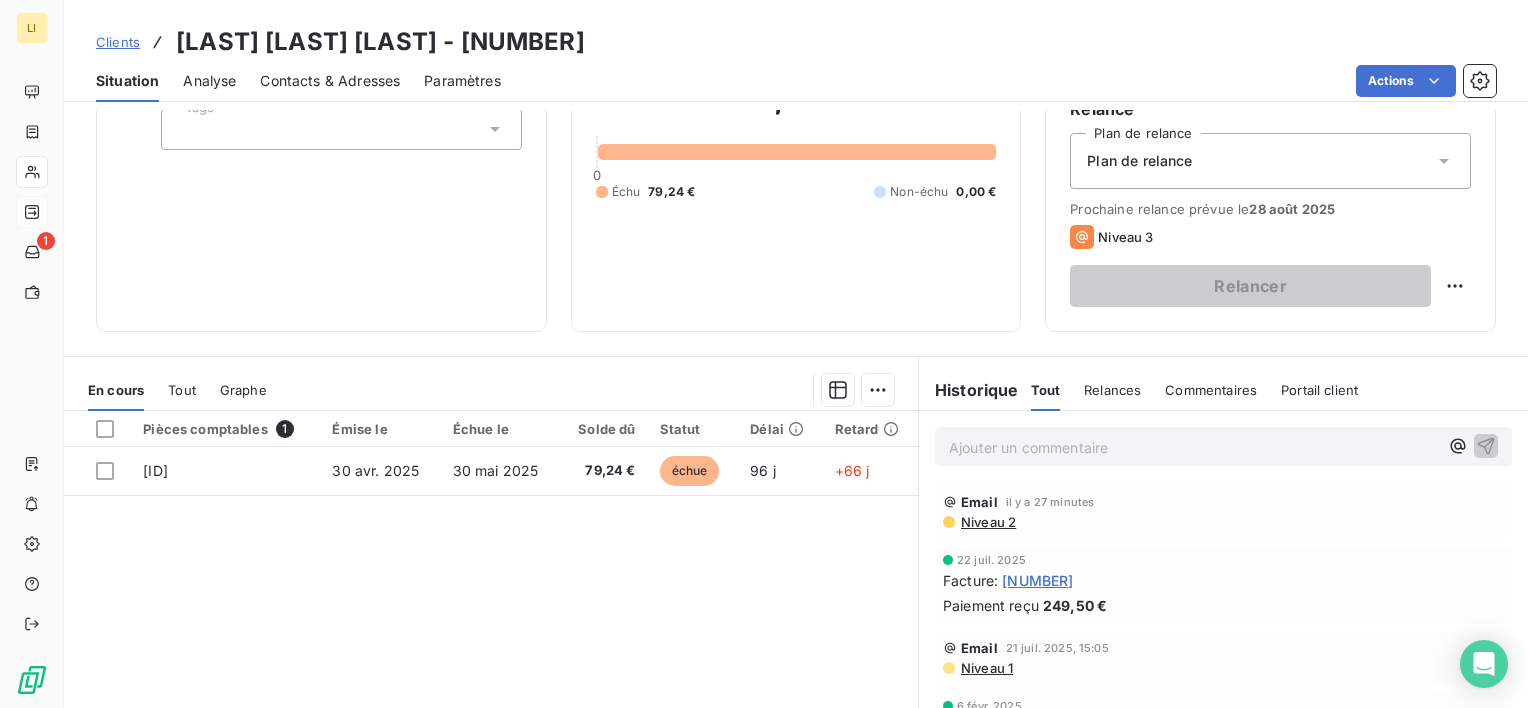 click on "Niveau 2" at bounding box center [987, 522] 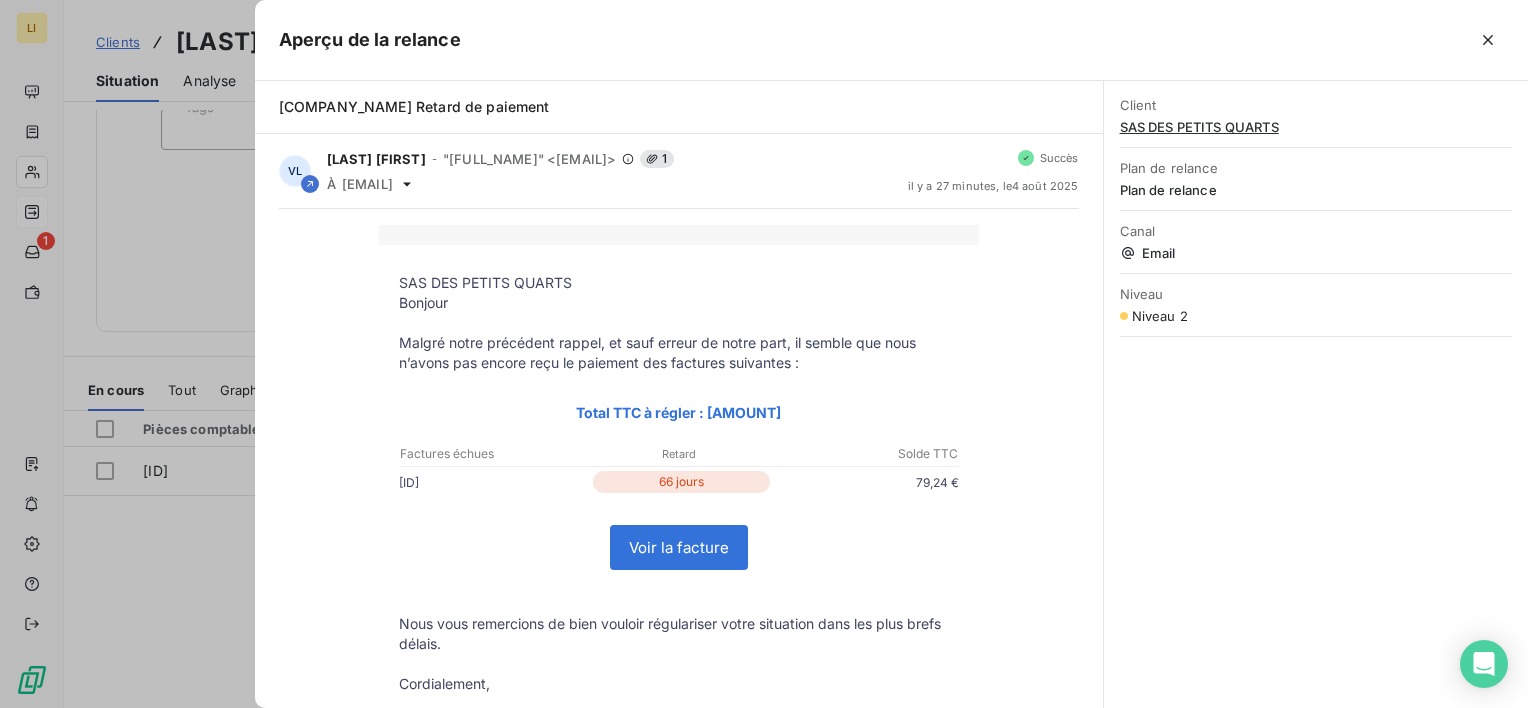 click on "Aperçu de la relance" at bounding box center [891, 40] 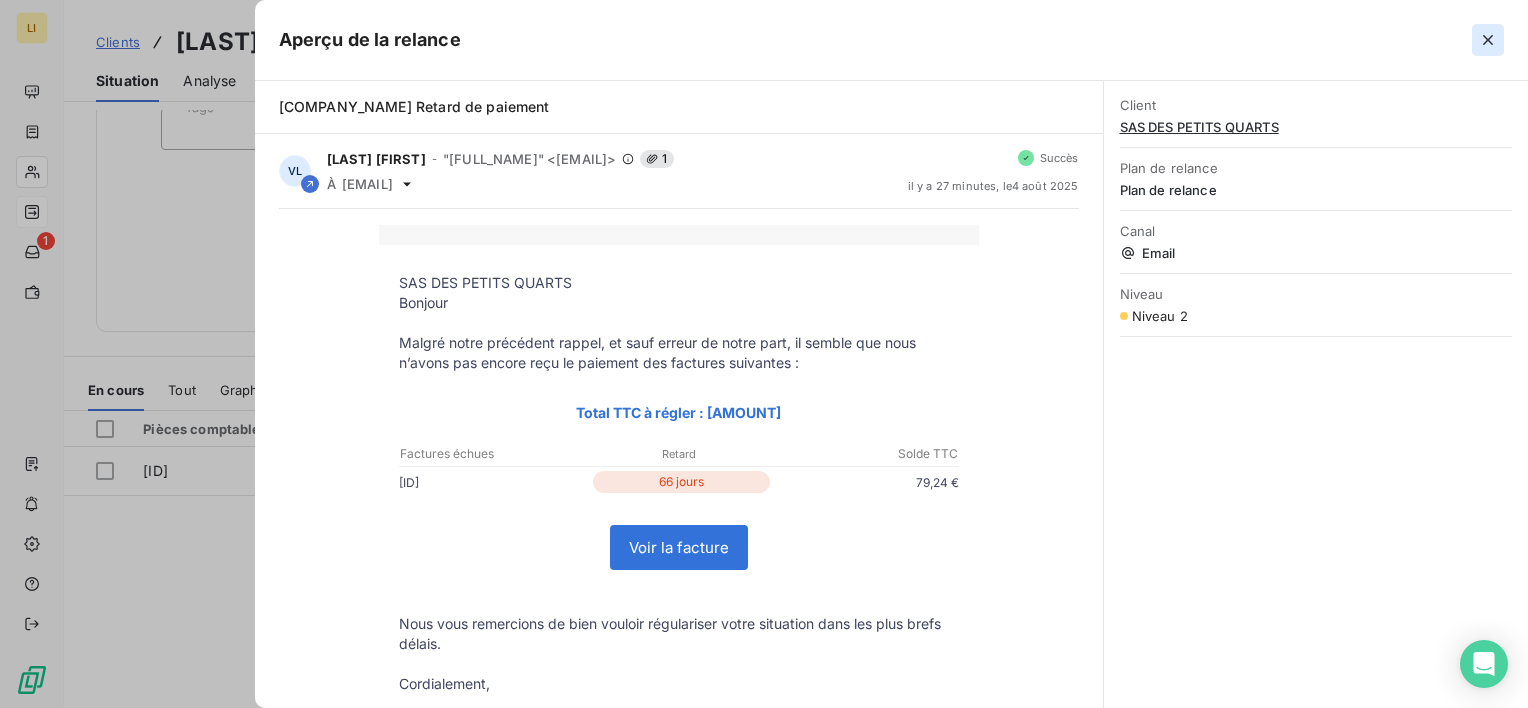 click 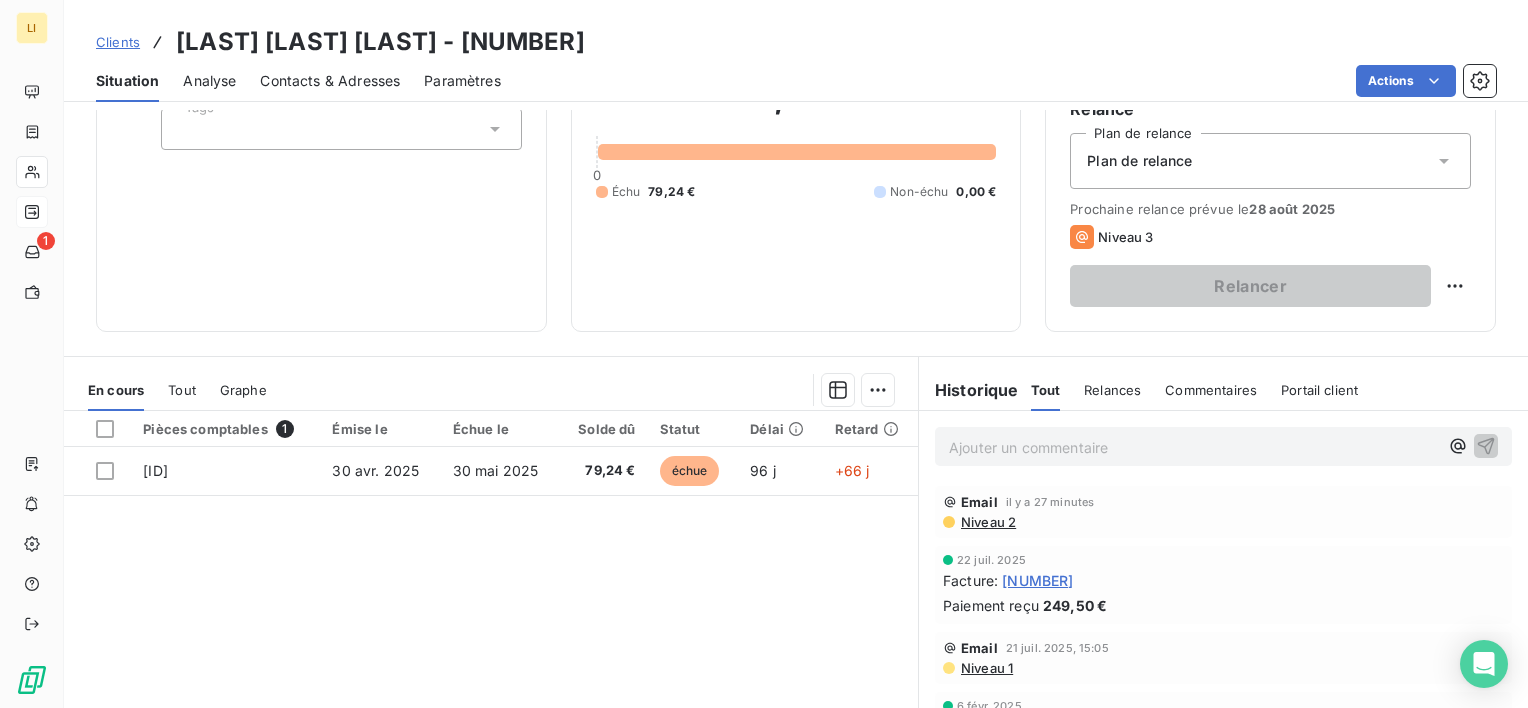 scroll, scrollTop: 53, scrollLeft: 0, axis: vertical 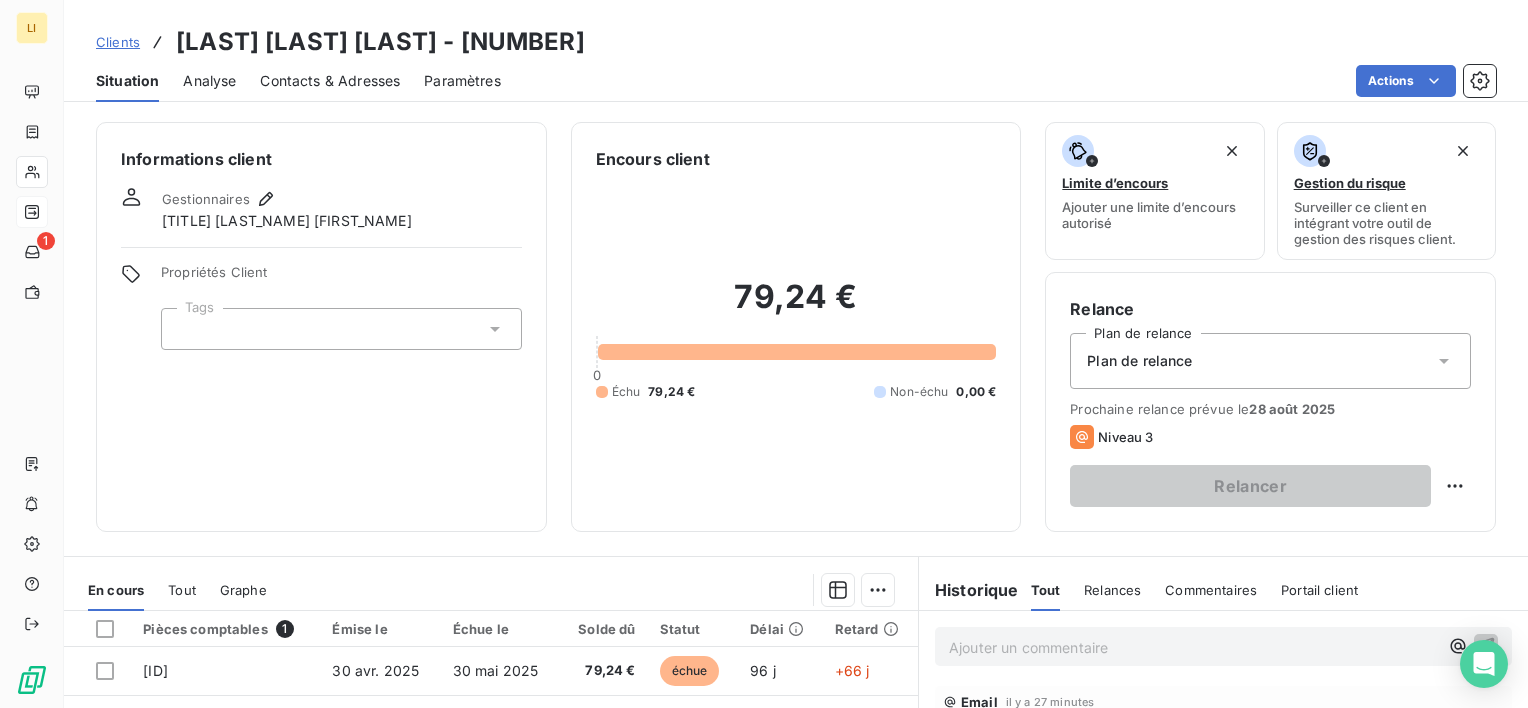 click on "Contacts & Adresses" at bounding box center [330, 81] 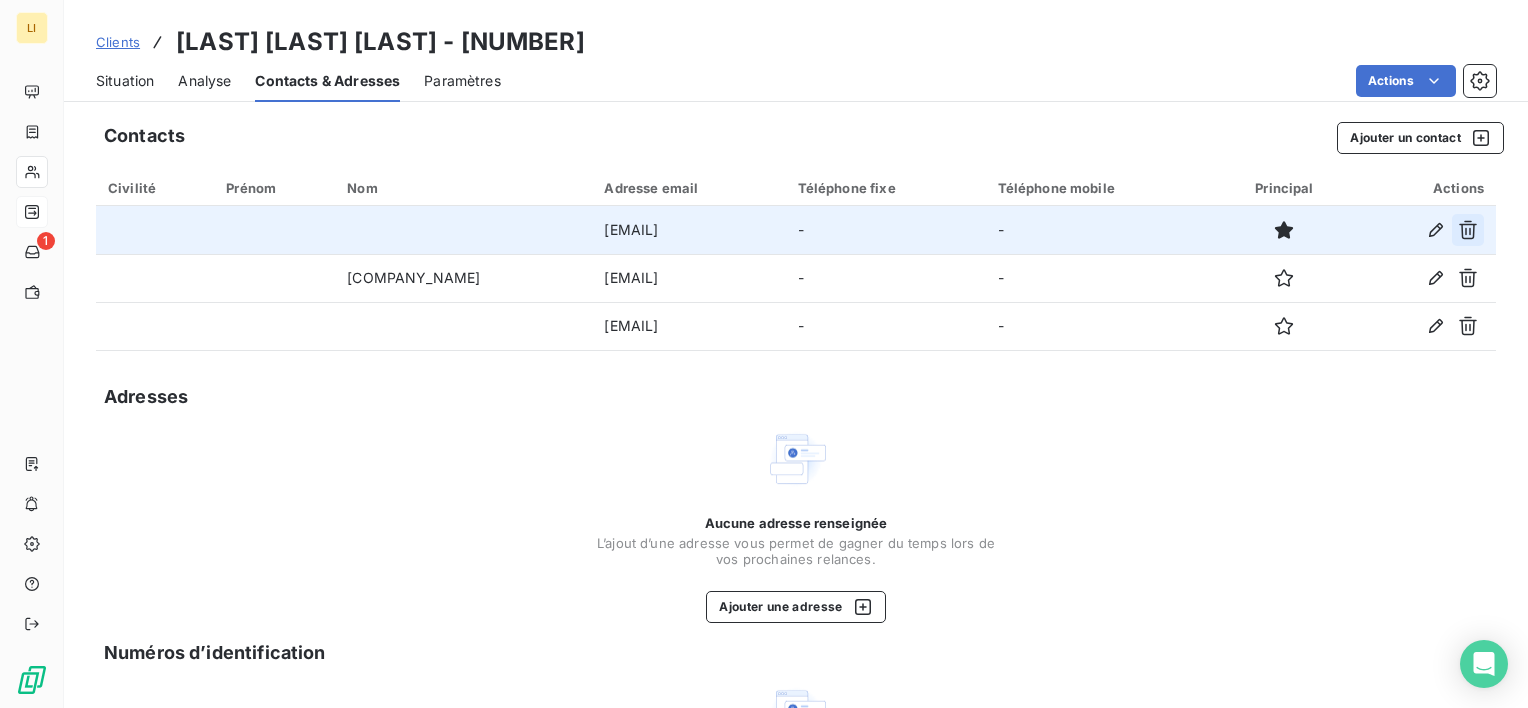 click 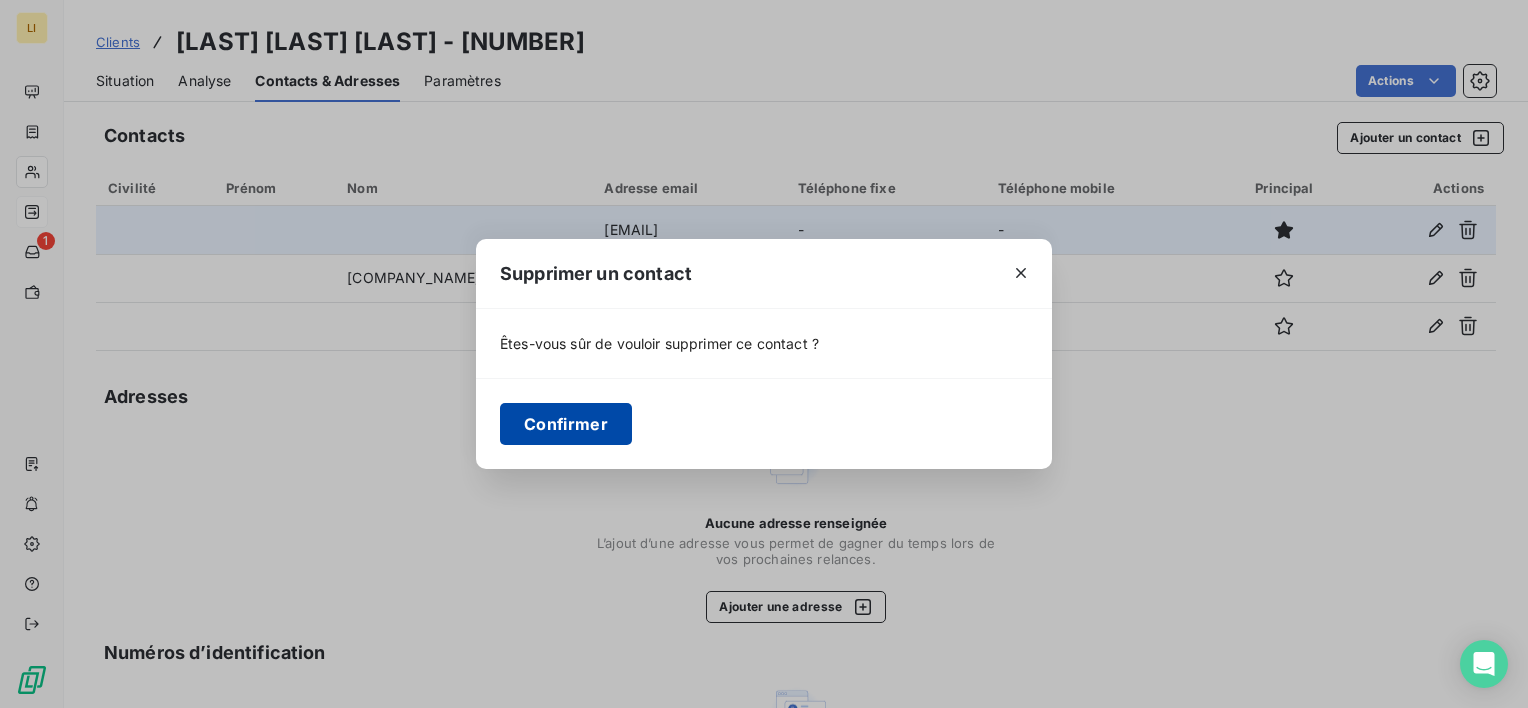 click on "Confirmer" at bounding box center [566, 424] 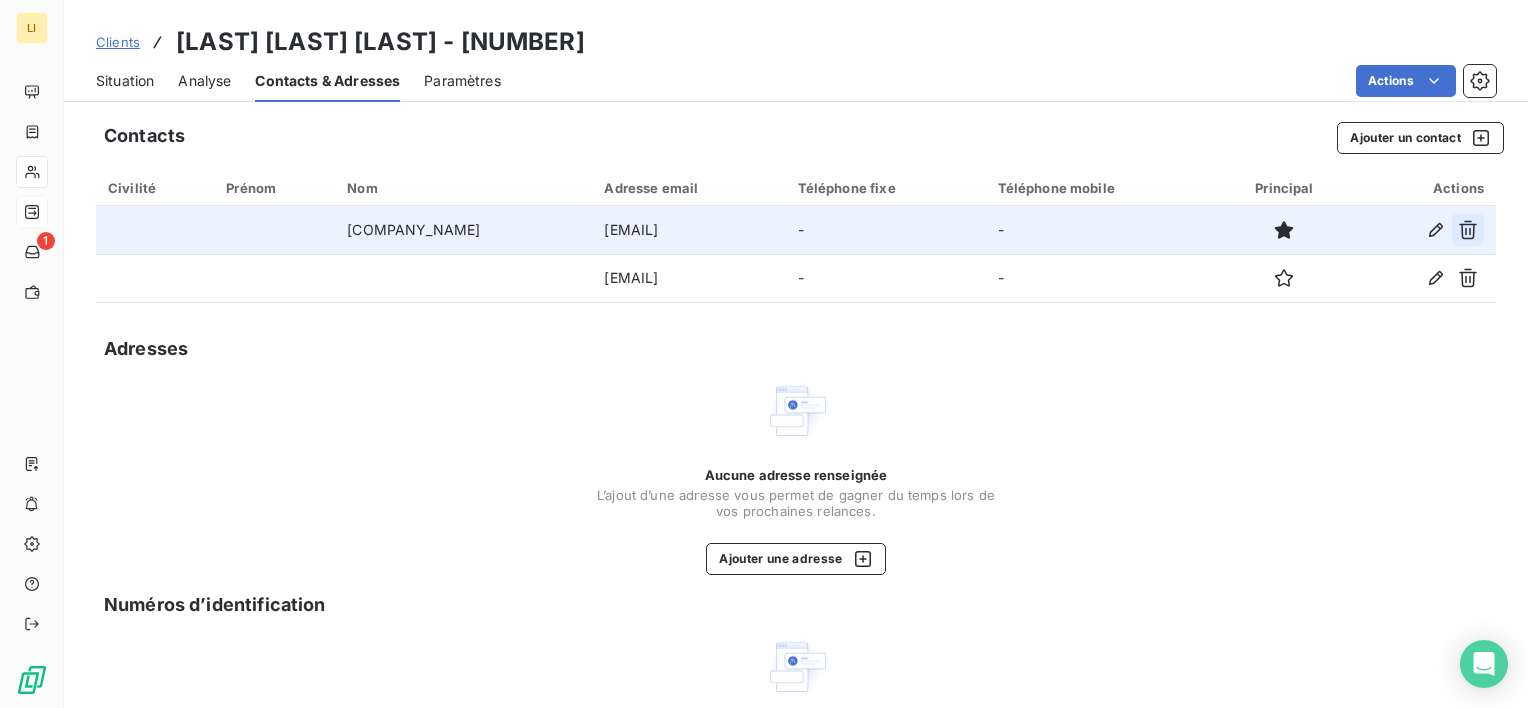 click 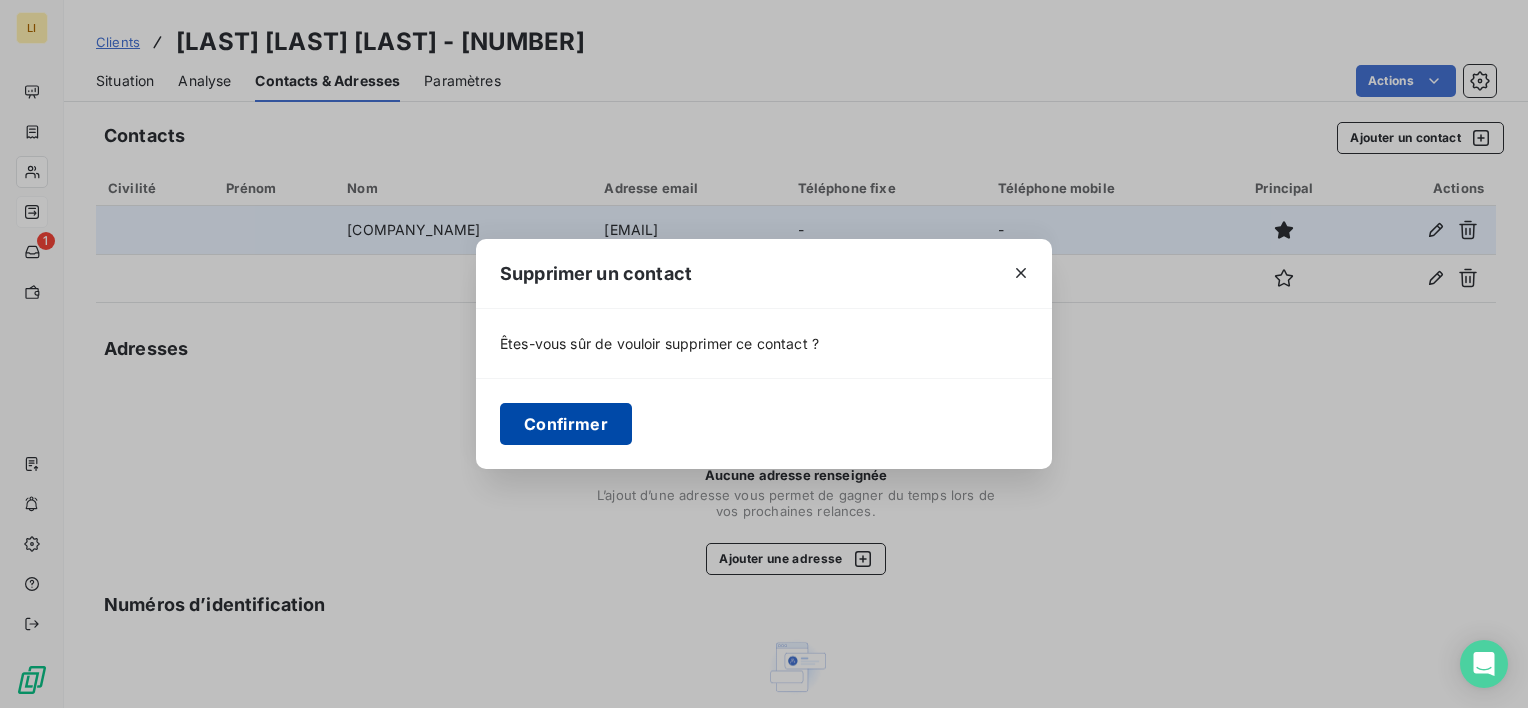 click on "Confirmer" at bounding box center [566, 424] 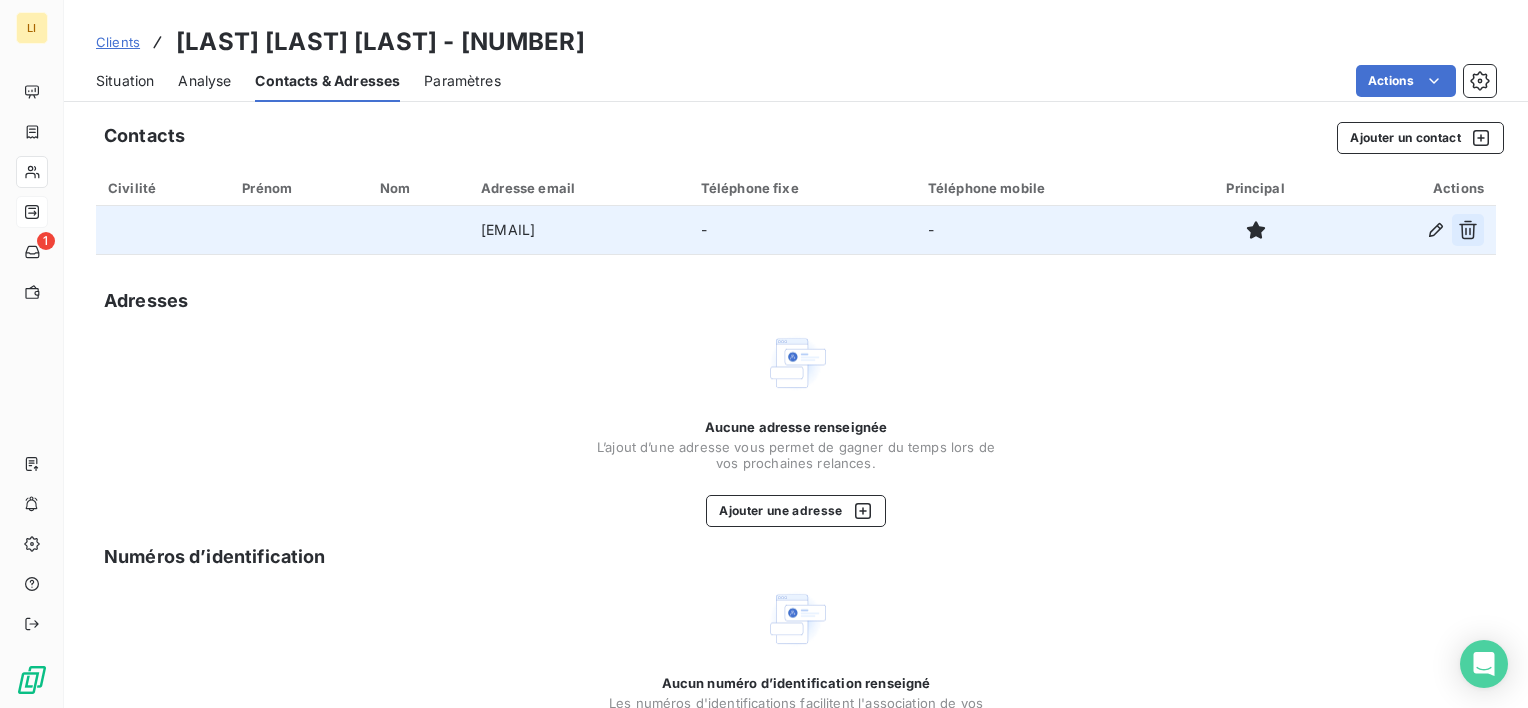 click 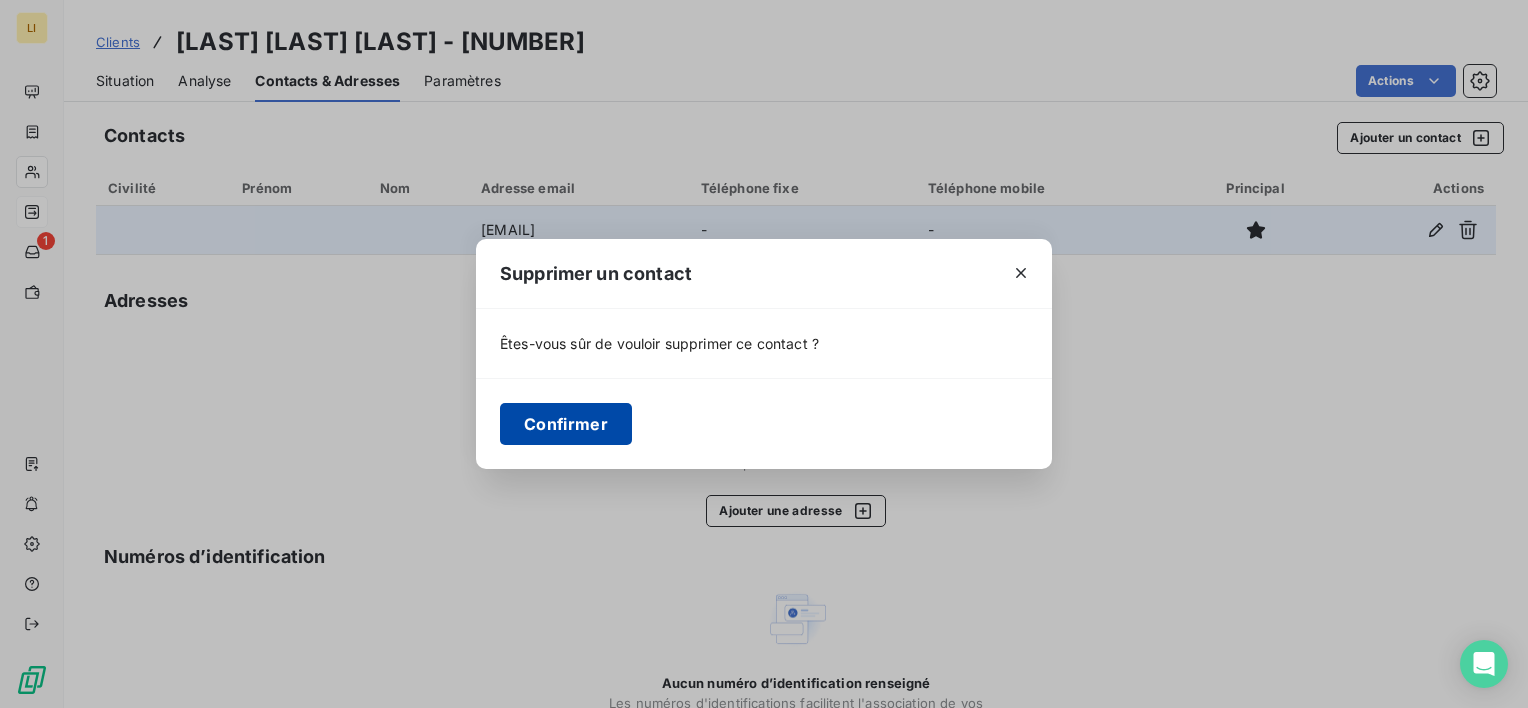 click on "Confirmer" at bounding box center (566, 424) 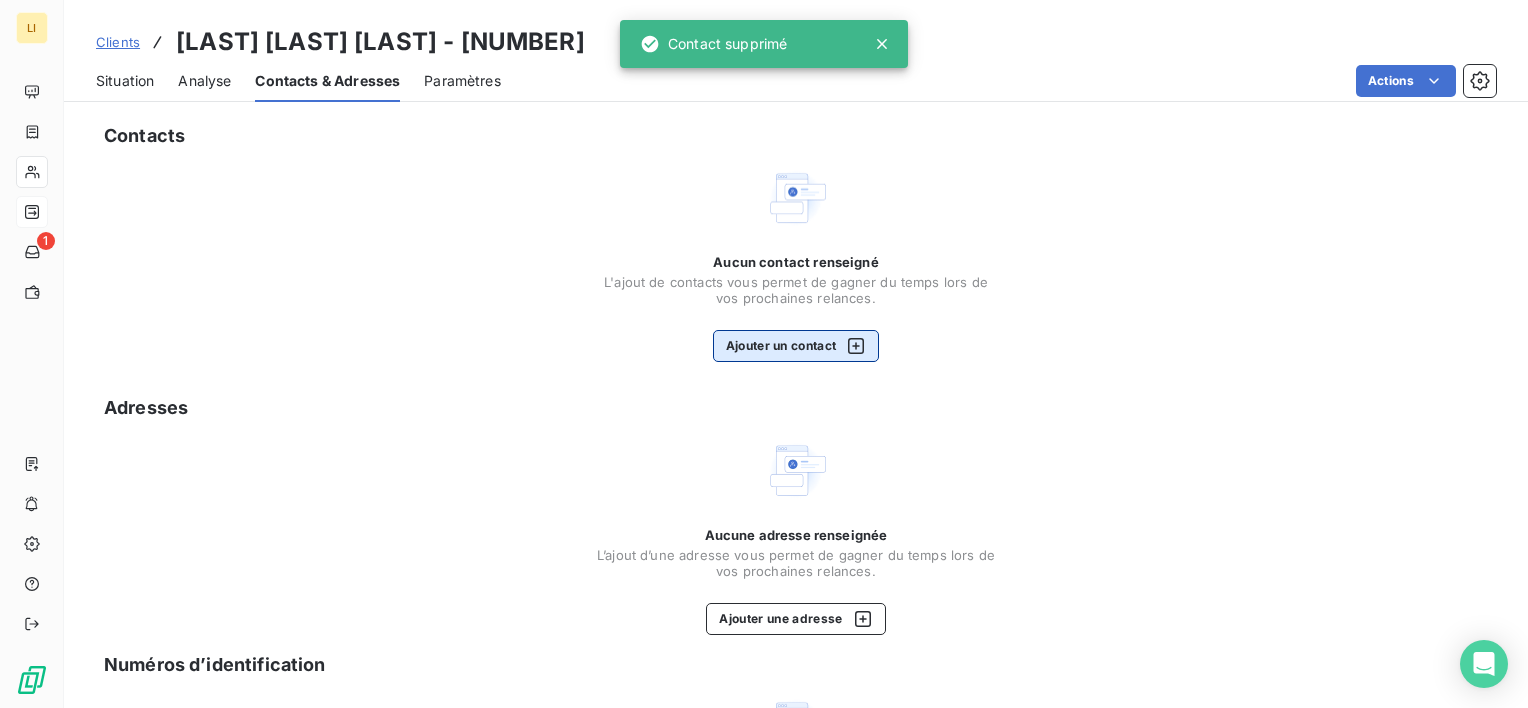 click on "Ajouter un contact" at bounding box center (796, 346) 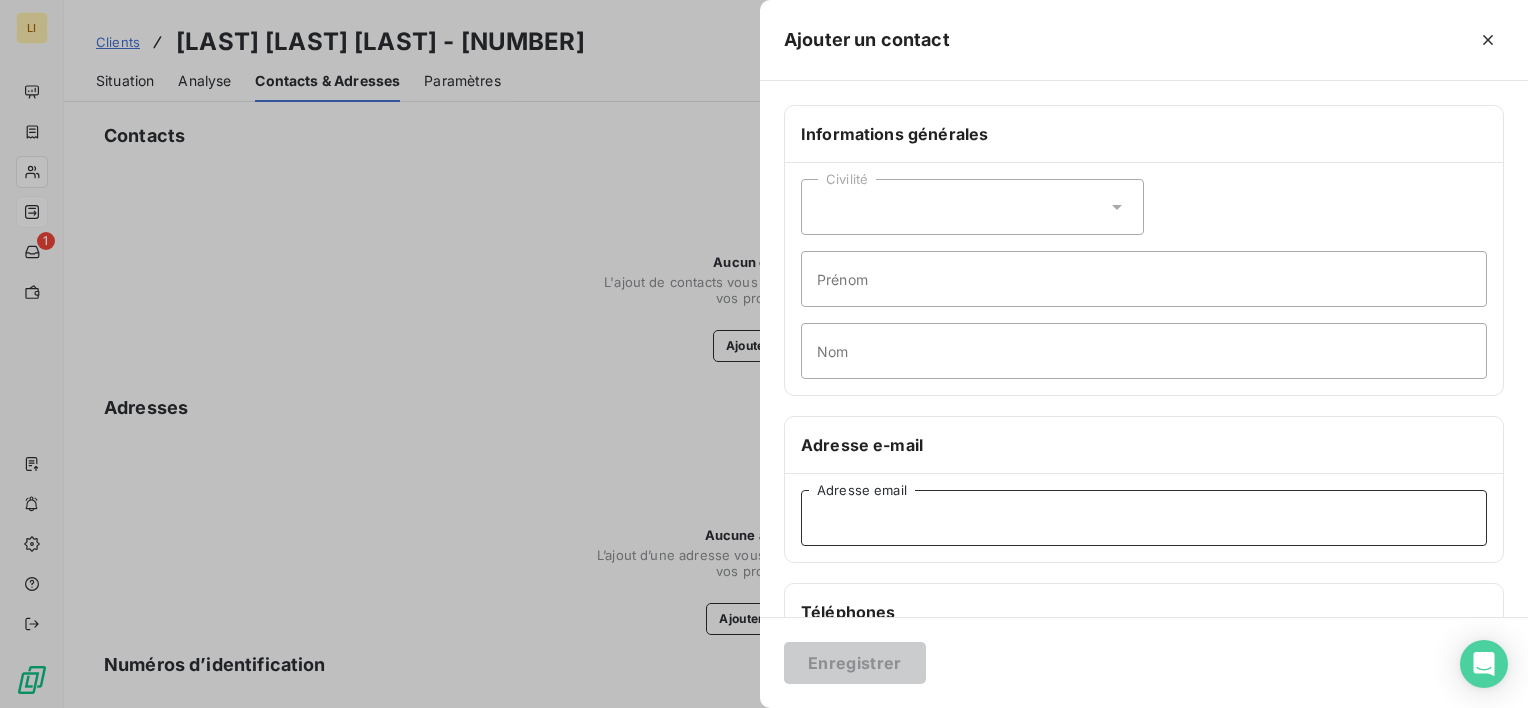 click on "Adresse email" at bounding box center (1144, 518) 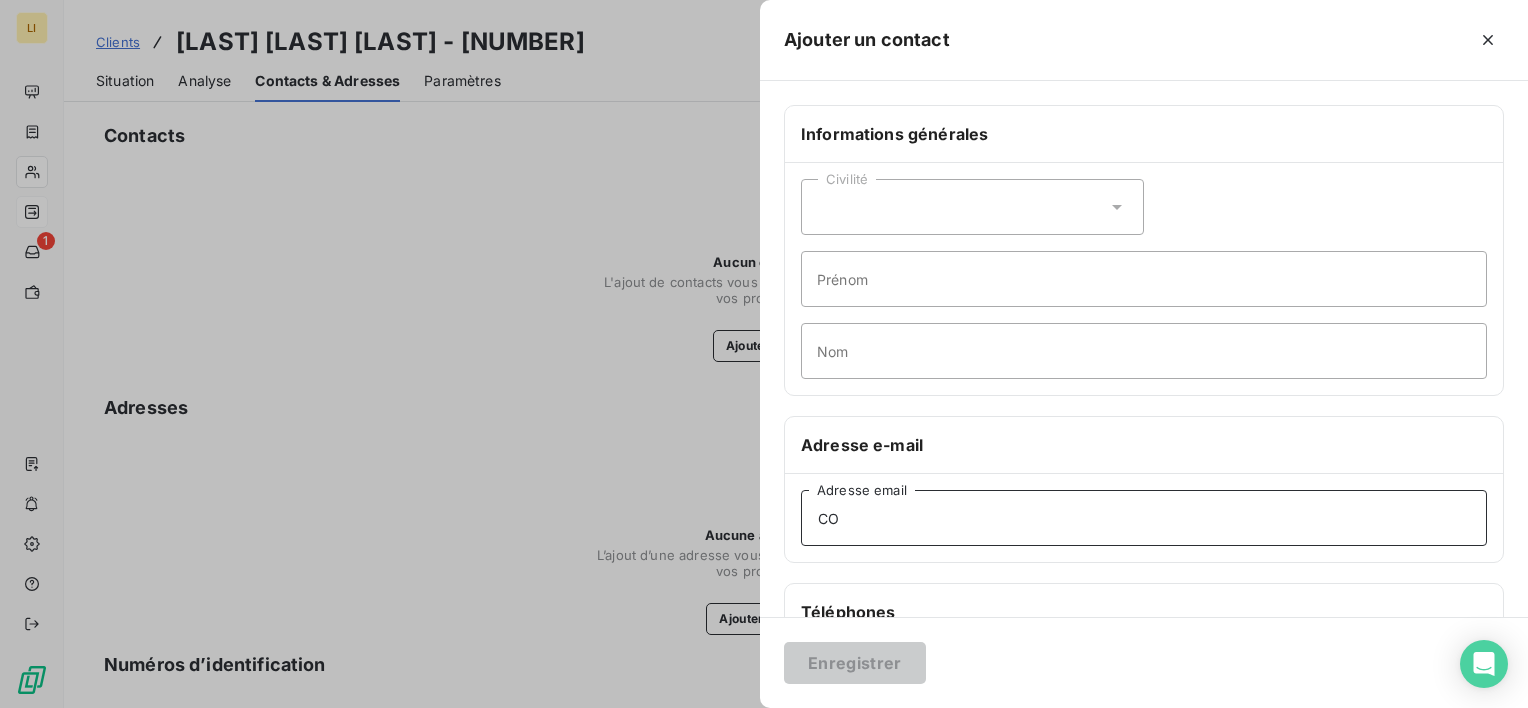 type on "C" 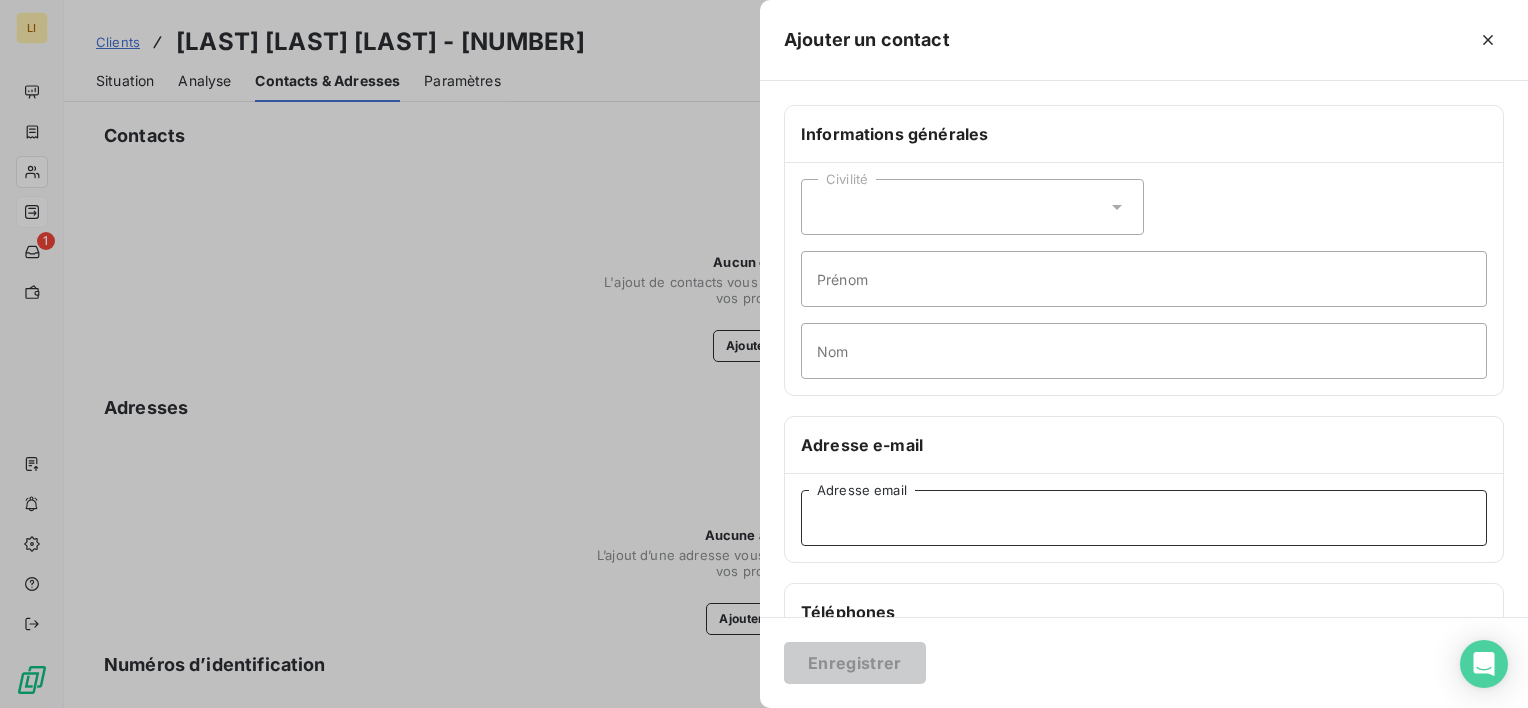 type on "C" 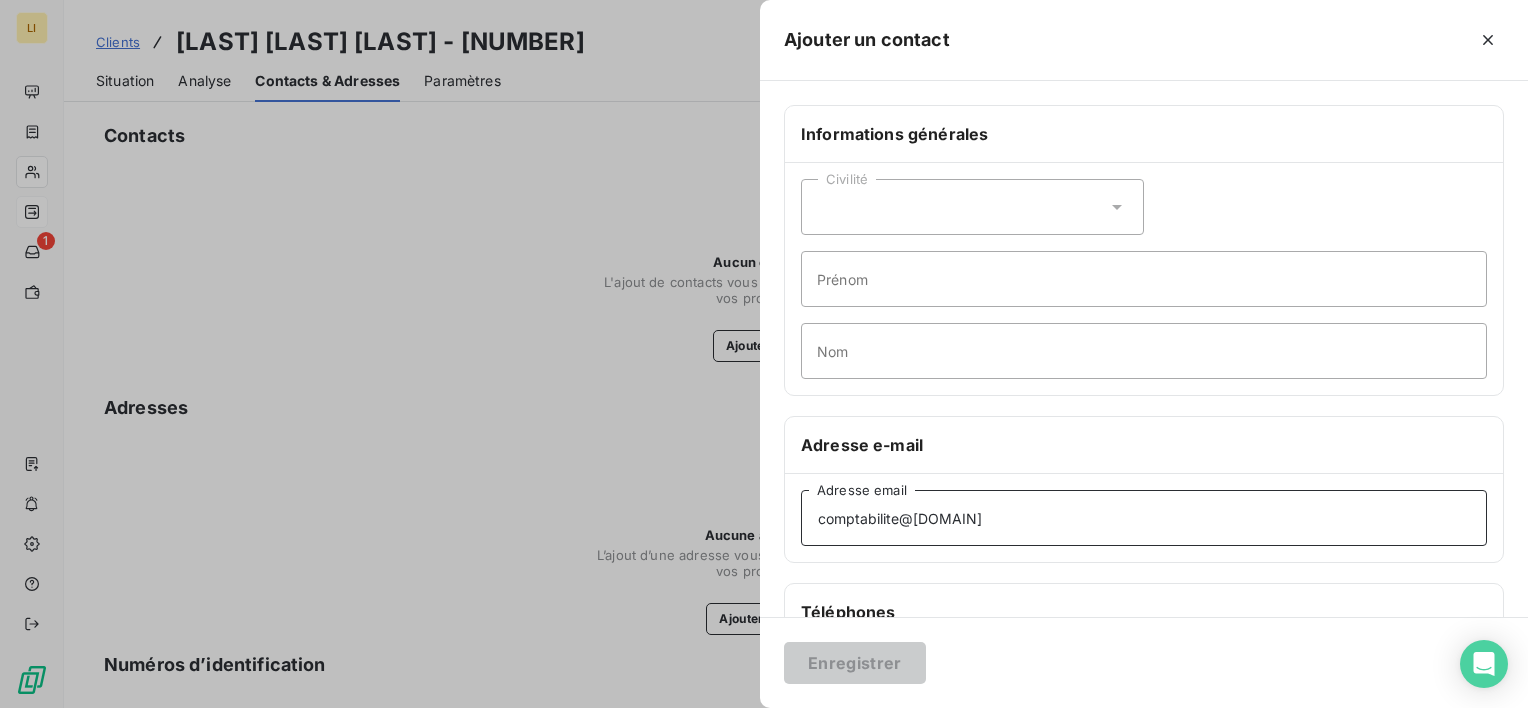 type on "comptabilite@[DOMAIN]" 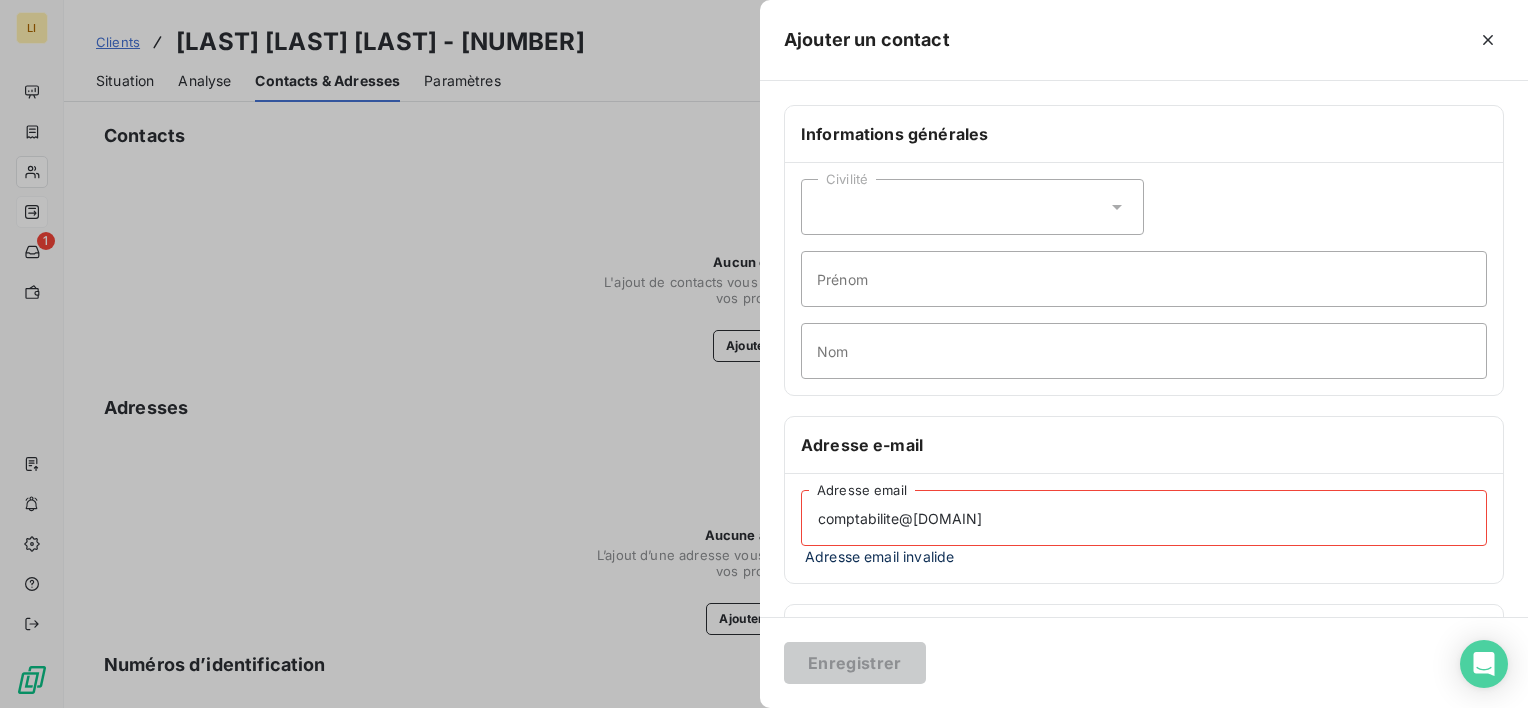 drag, startPoint x: 937, startPoint y: 520, endPoint x: 600, endPoint y: 492, distance: 338.1612 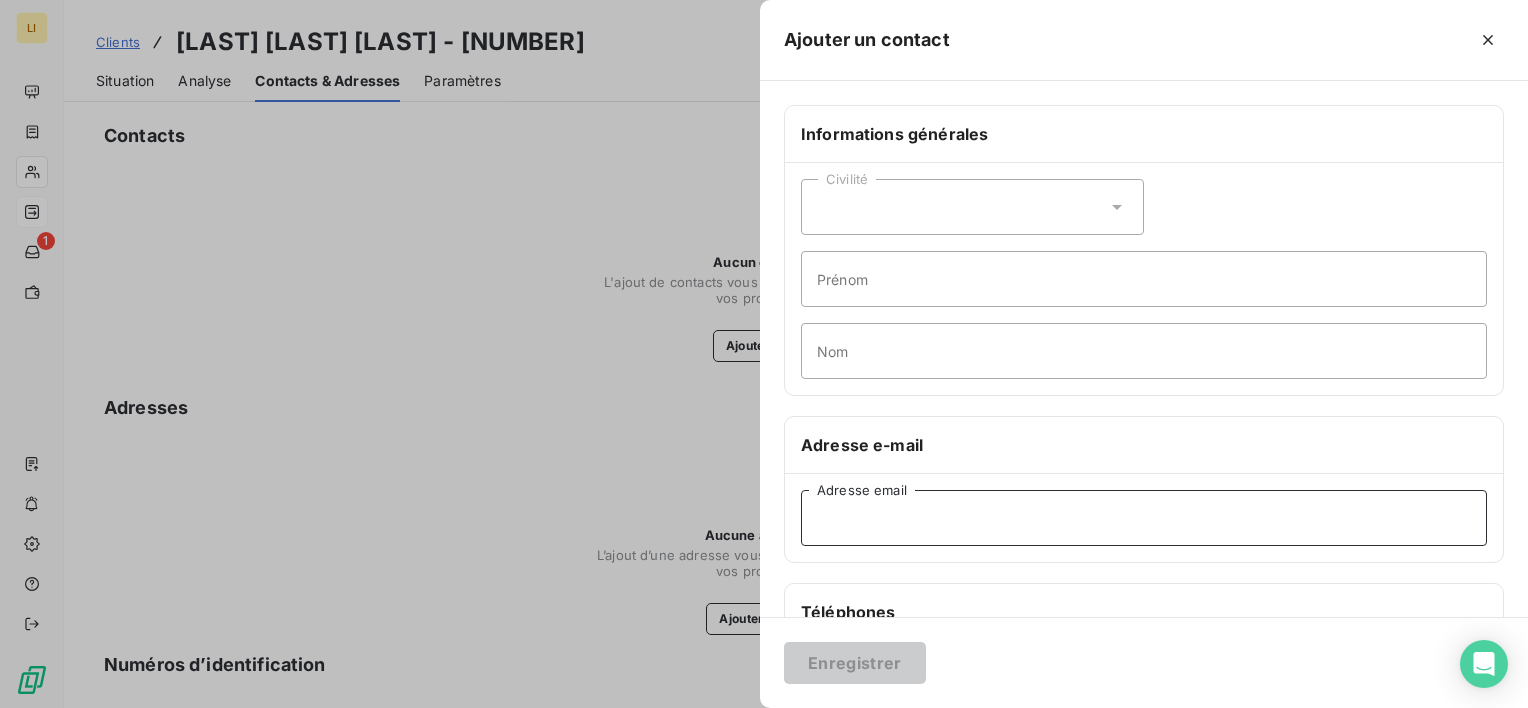 paste on "[EMAIL]" 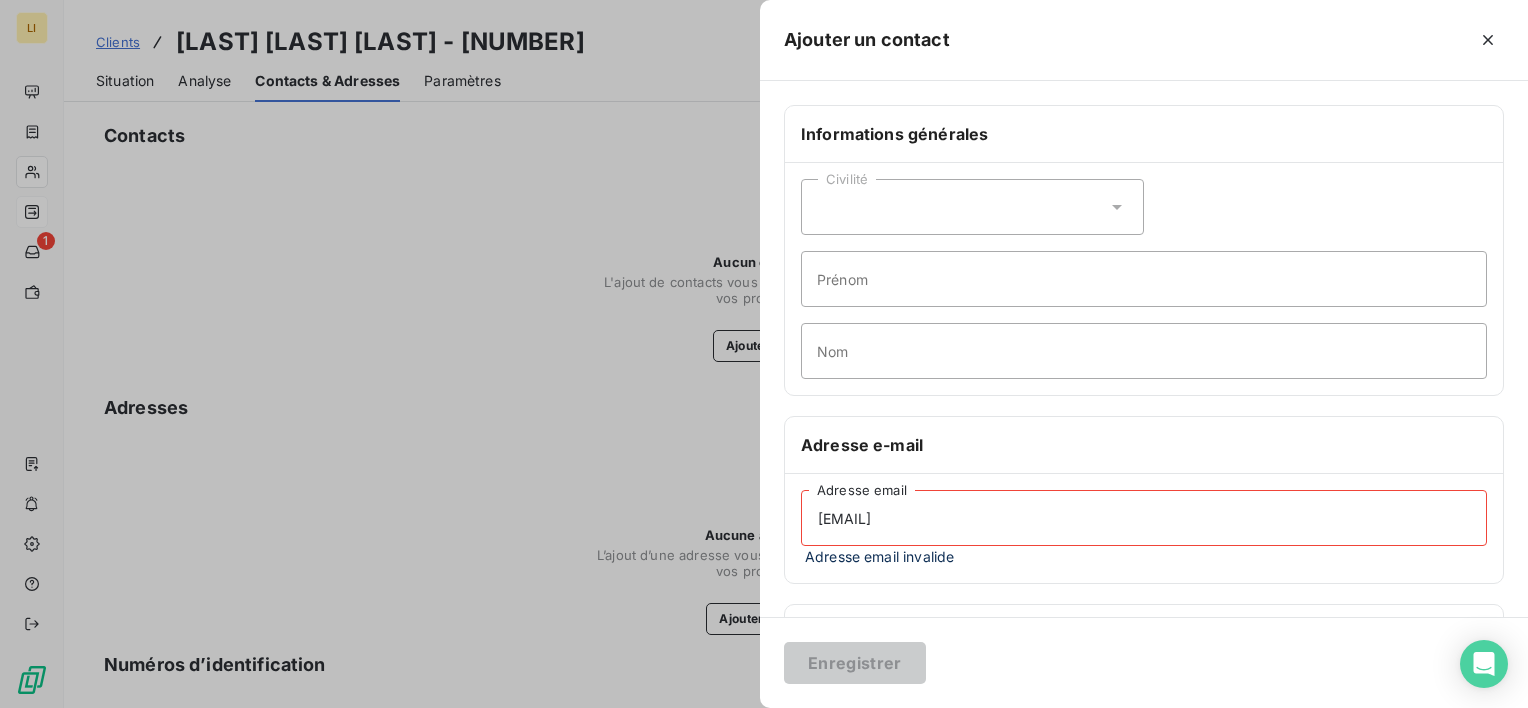 click on "[EMAIL]" at bounding box center (1144, 518) 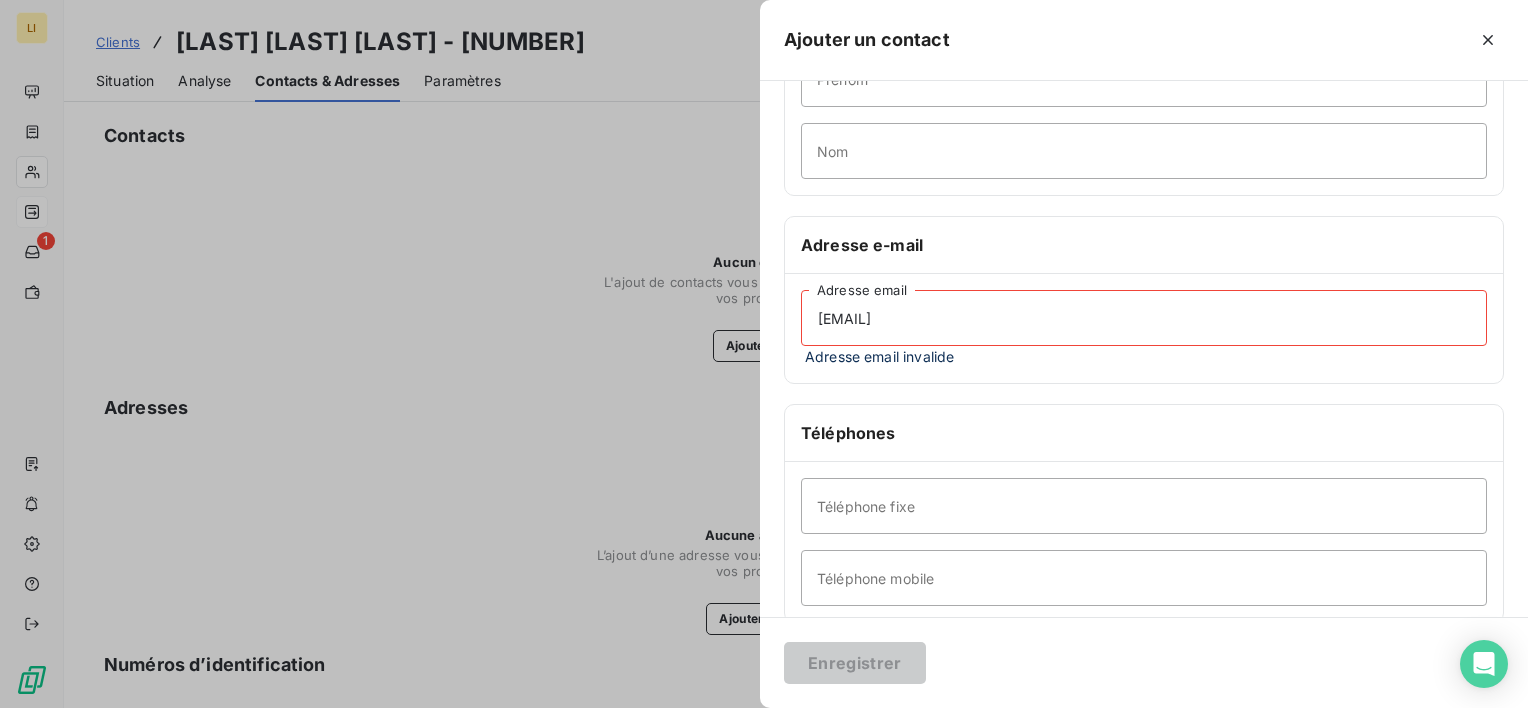 scroll, scrollTop: 240, scrollLeft: 0, axis: vertical 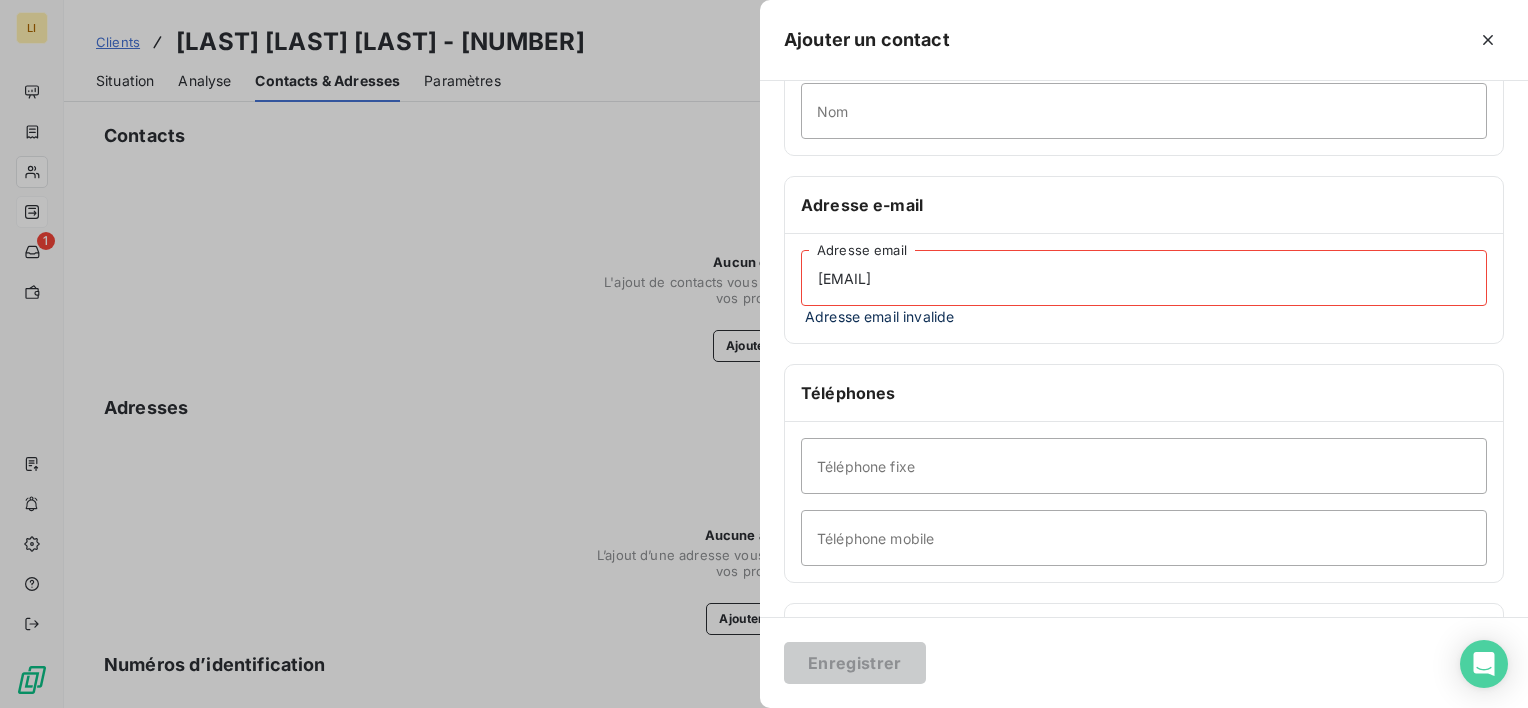 click on "[EMAIL]" at bounding box center [1144, 278] 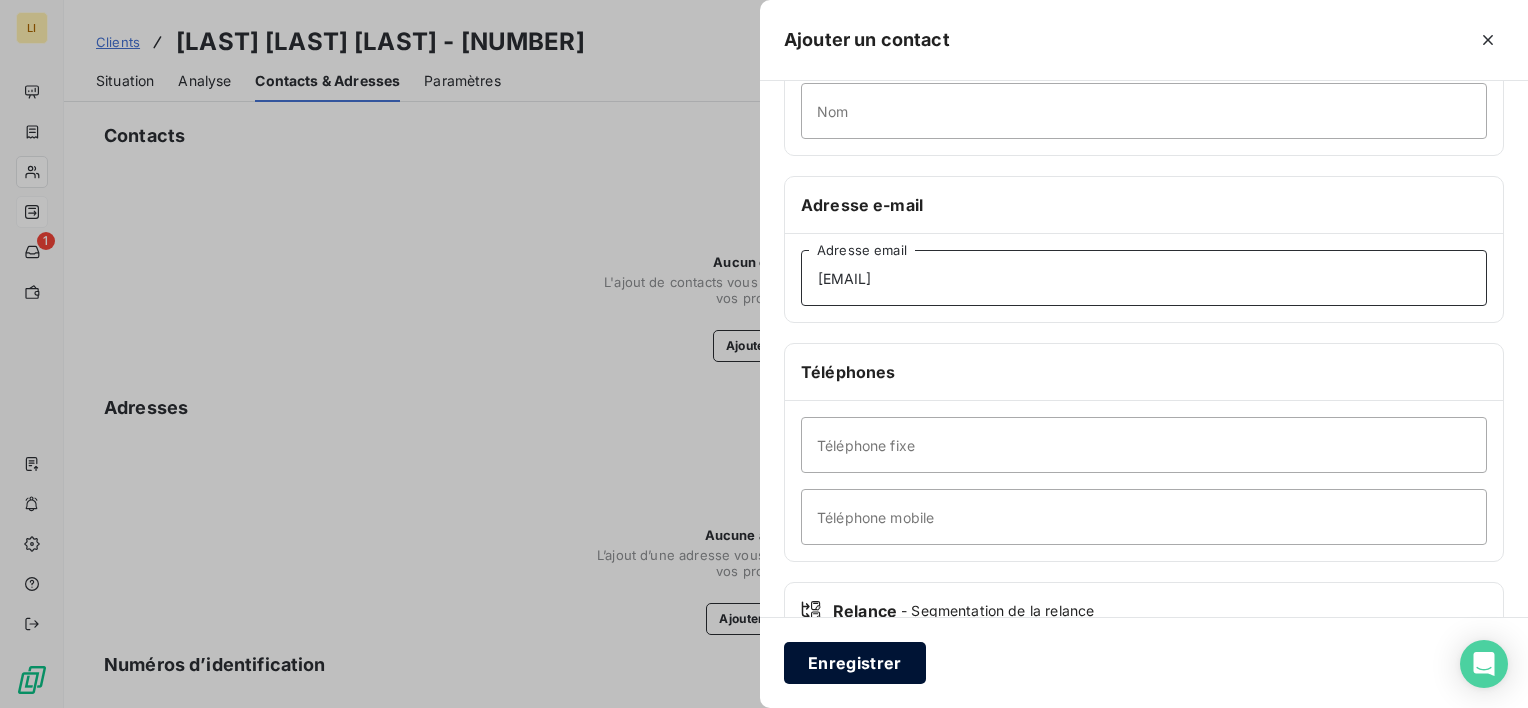 type on "[EMAIL]" 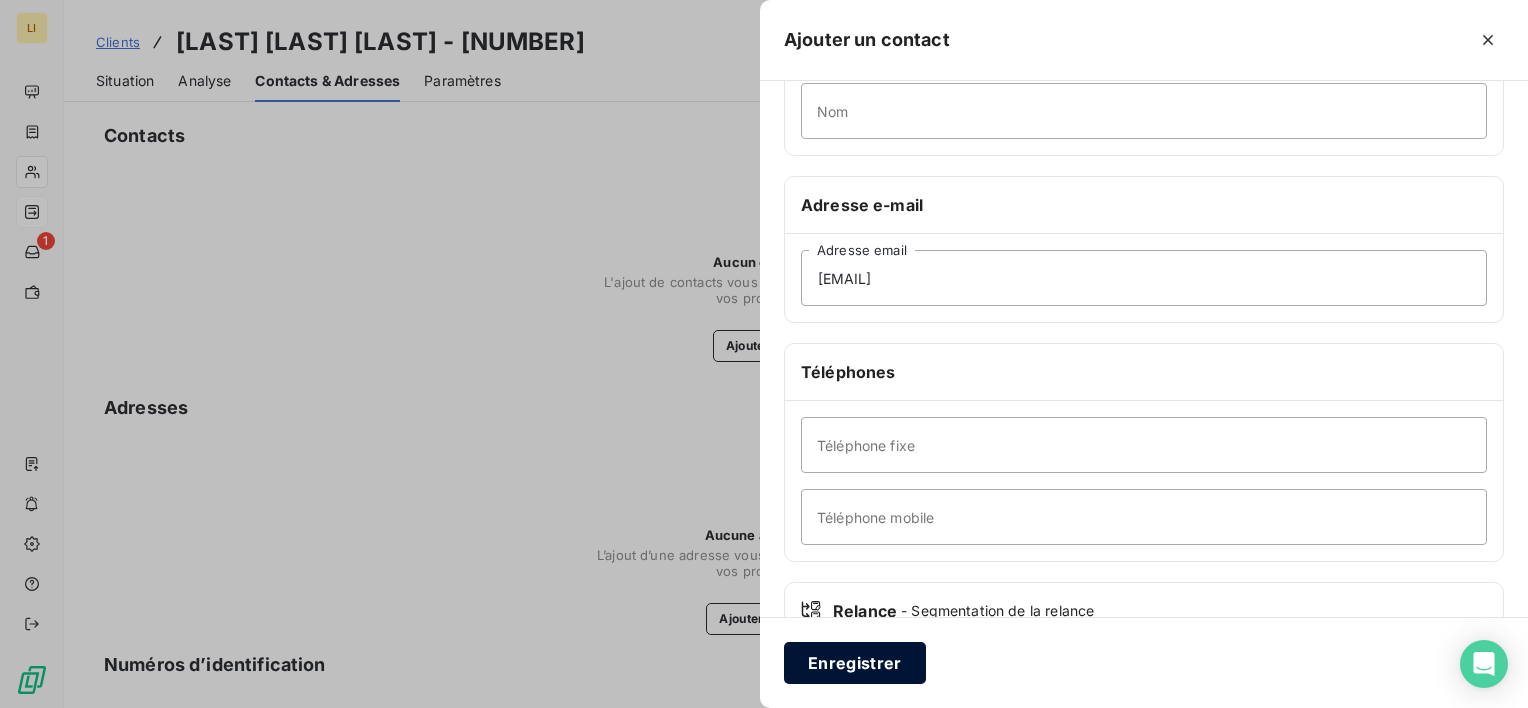 click on "Enregistrer" at bounding box center (855, 663) 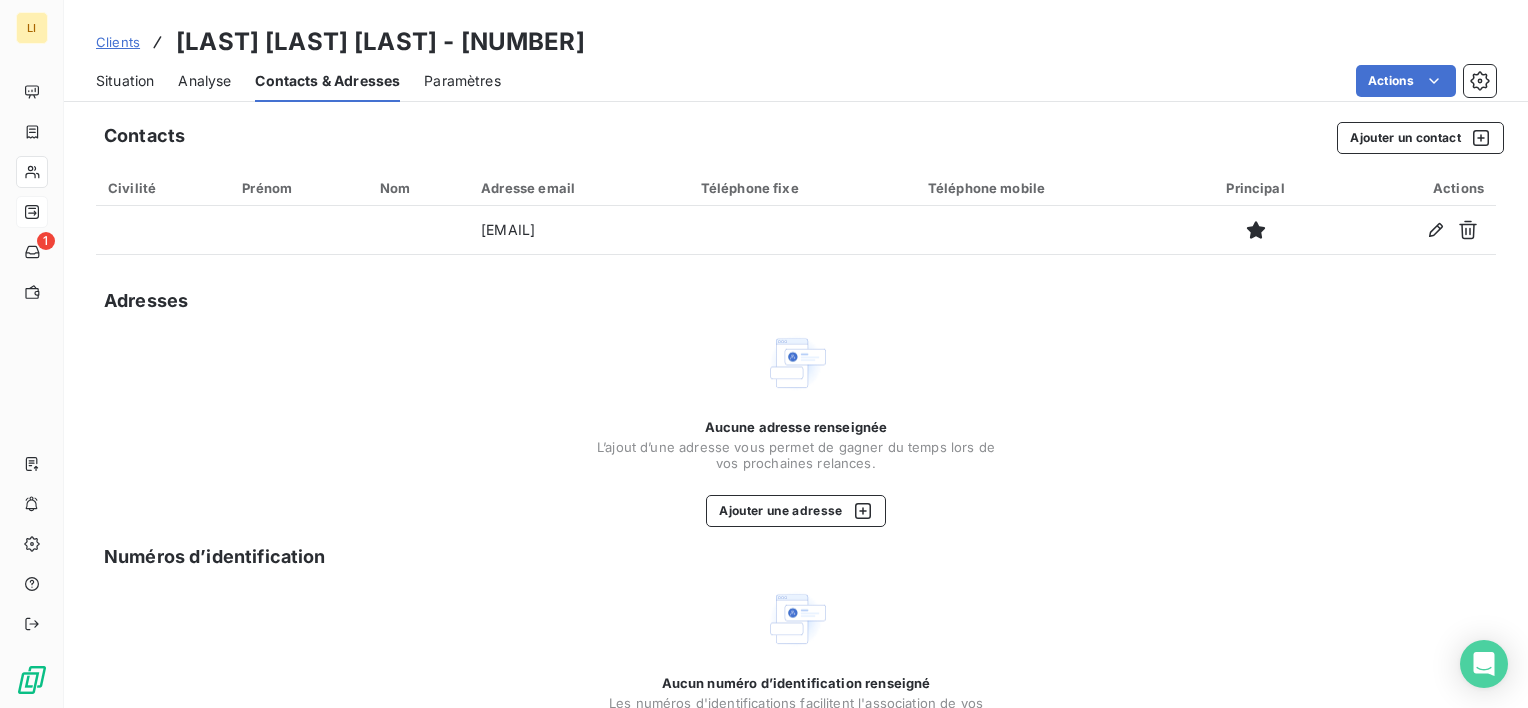 click on "Situation" at bounding box center (125, 81) 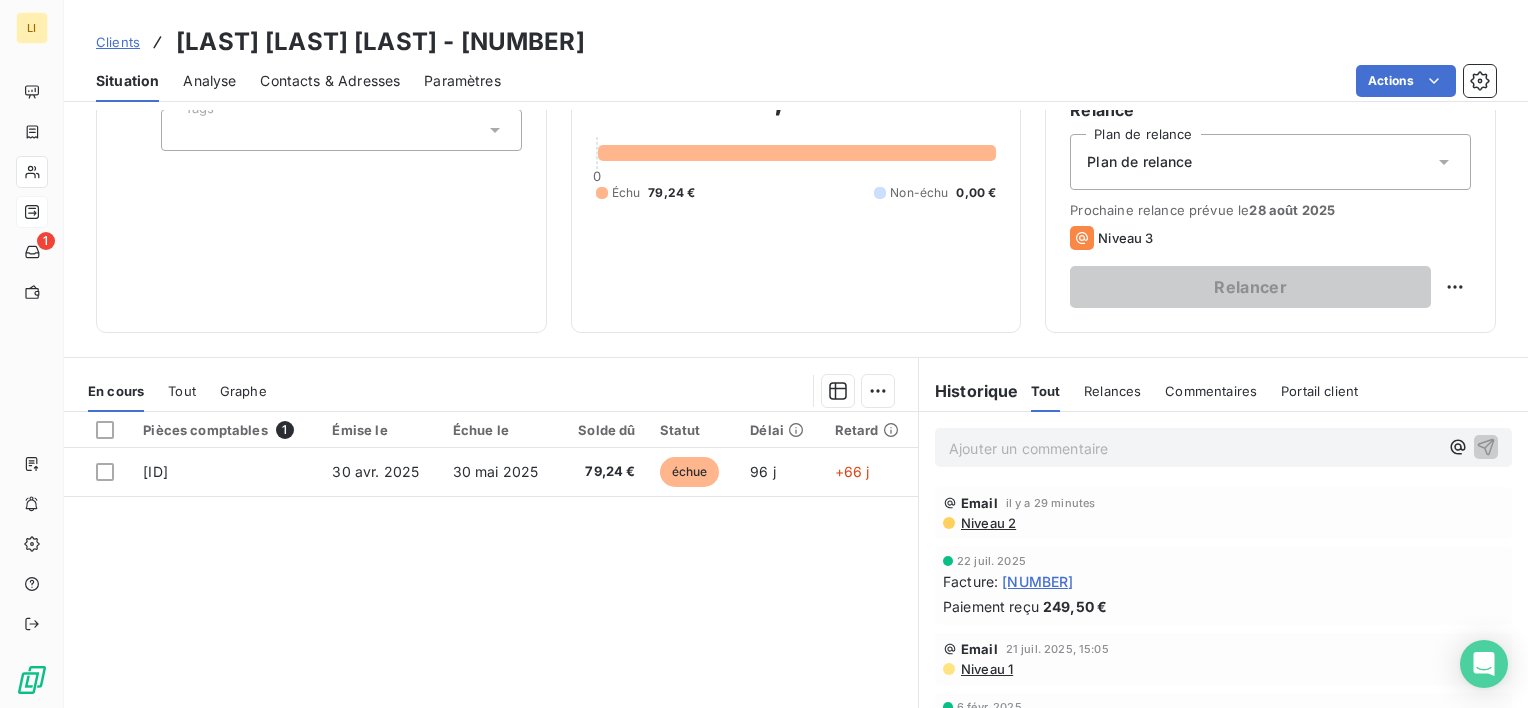 scroll, scrollTop: 200, scrollLeft: 0, axis: vertical 